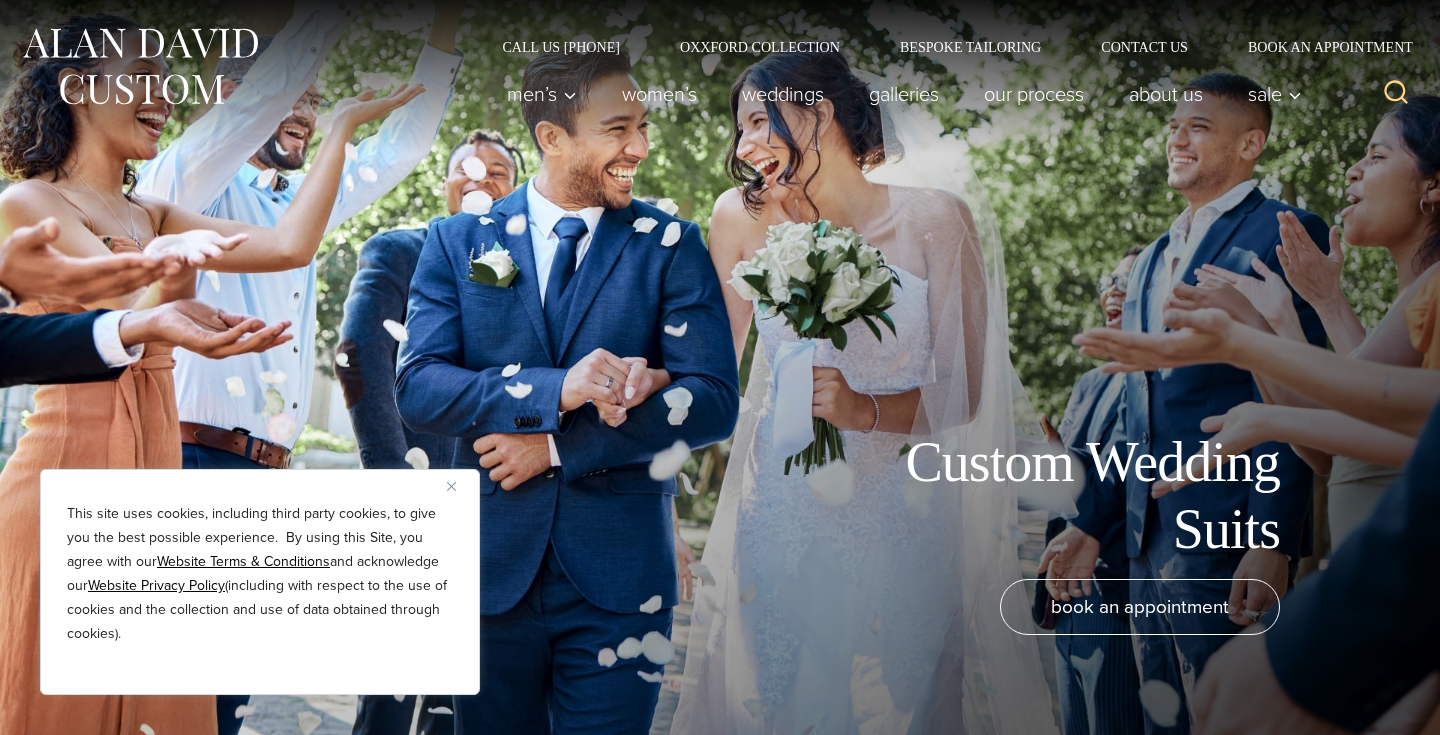 scroll, scrollTop: 0, scrollLeft: 0, axis: both 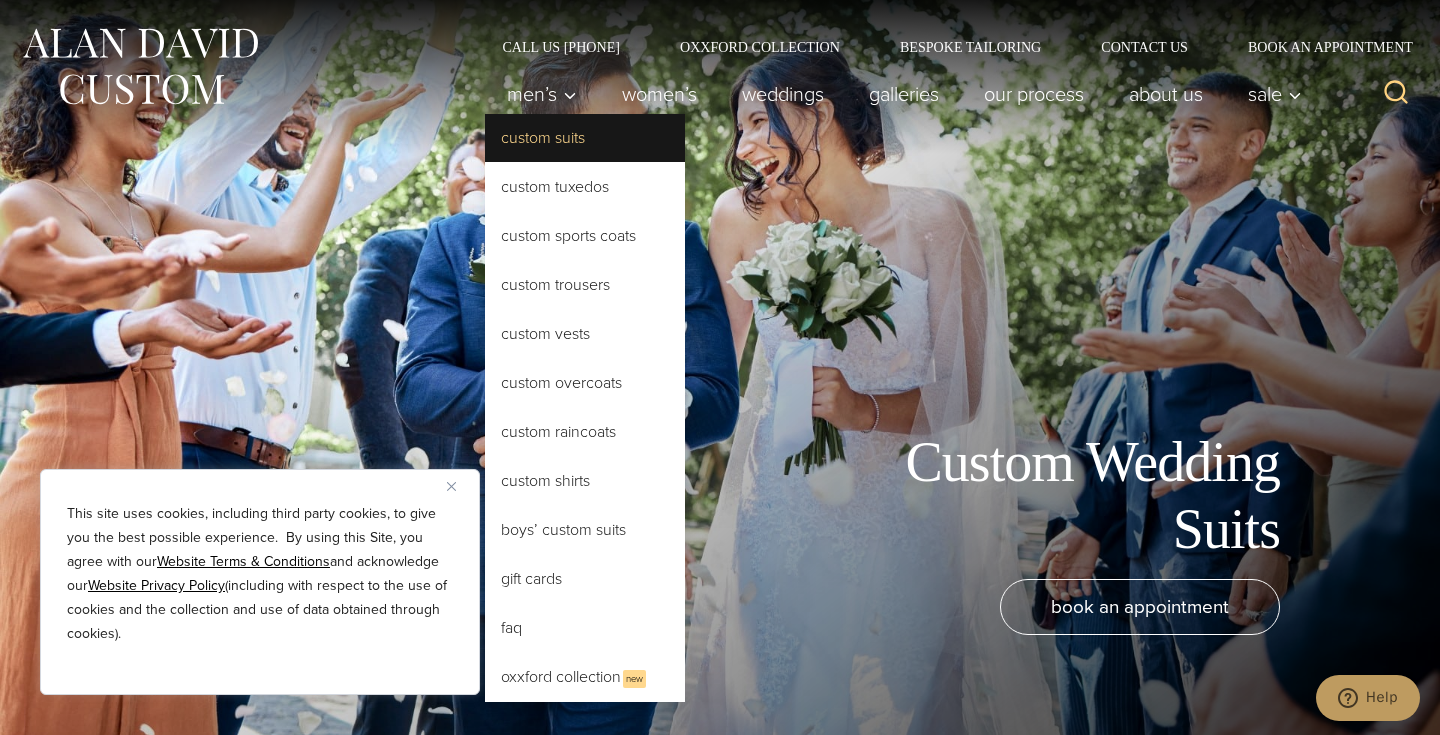 click on "Custom Suits" at bounding box center (585, 138) 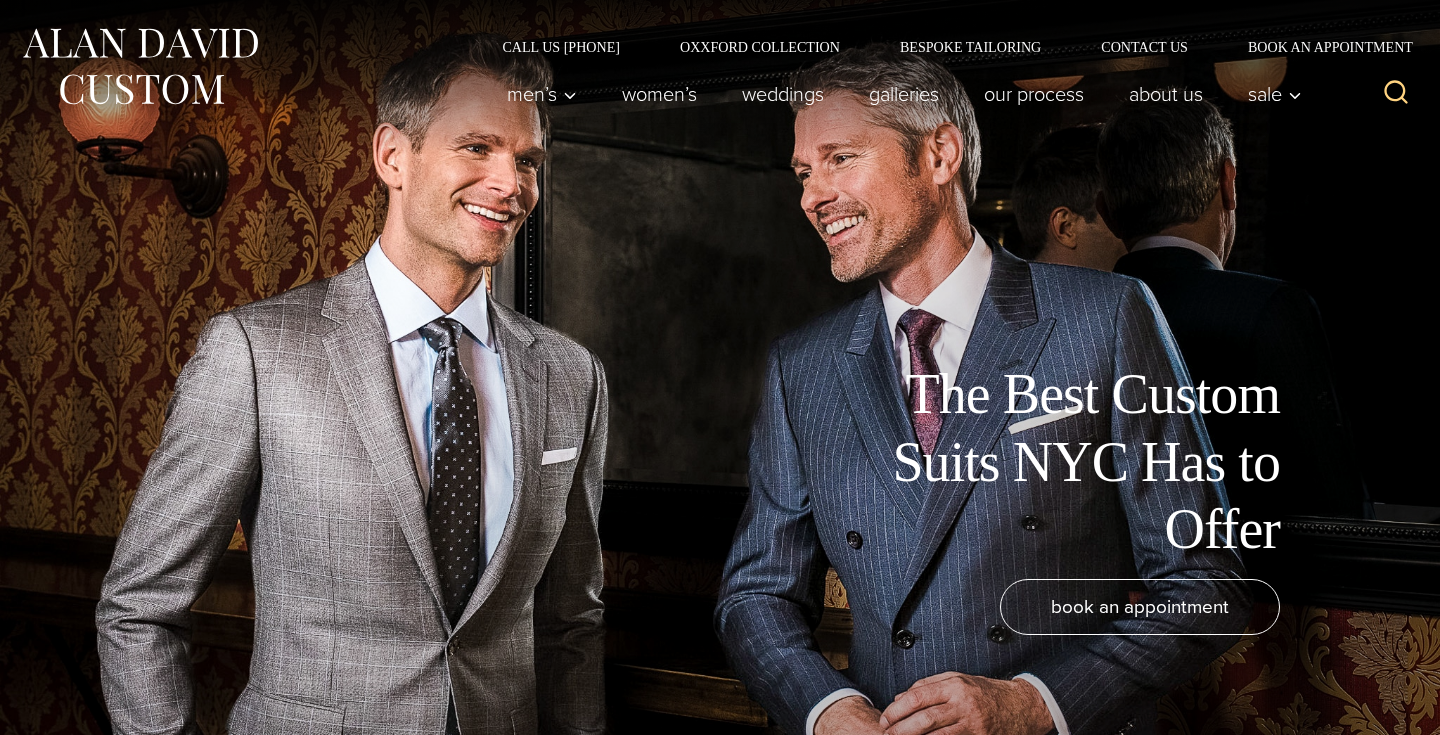 scroll, scrollTop: 0, scrollLeft: 0, axis: both 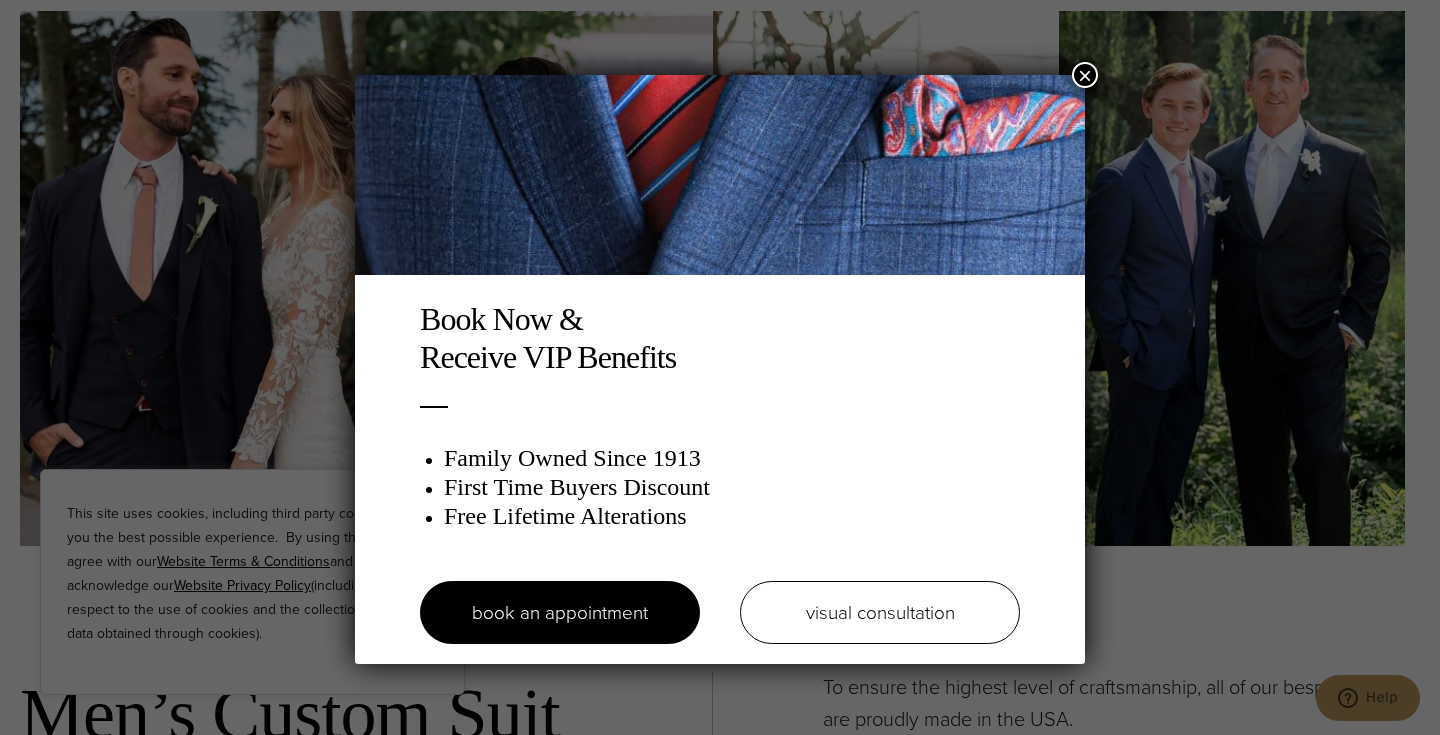 click on "×" at bounding box center (1085, 75) 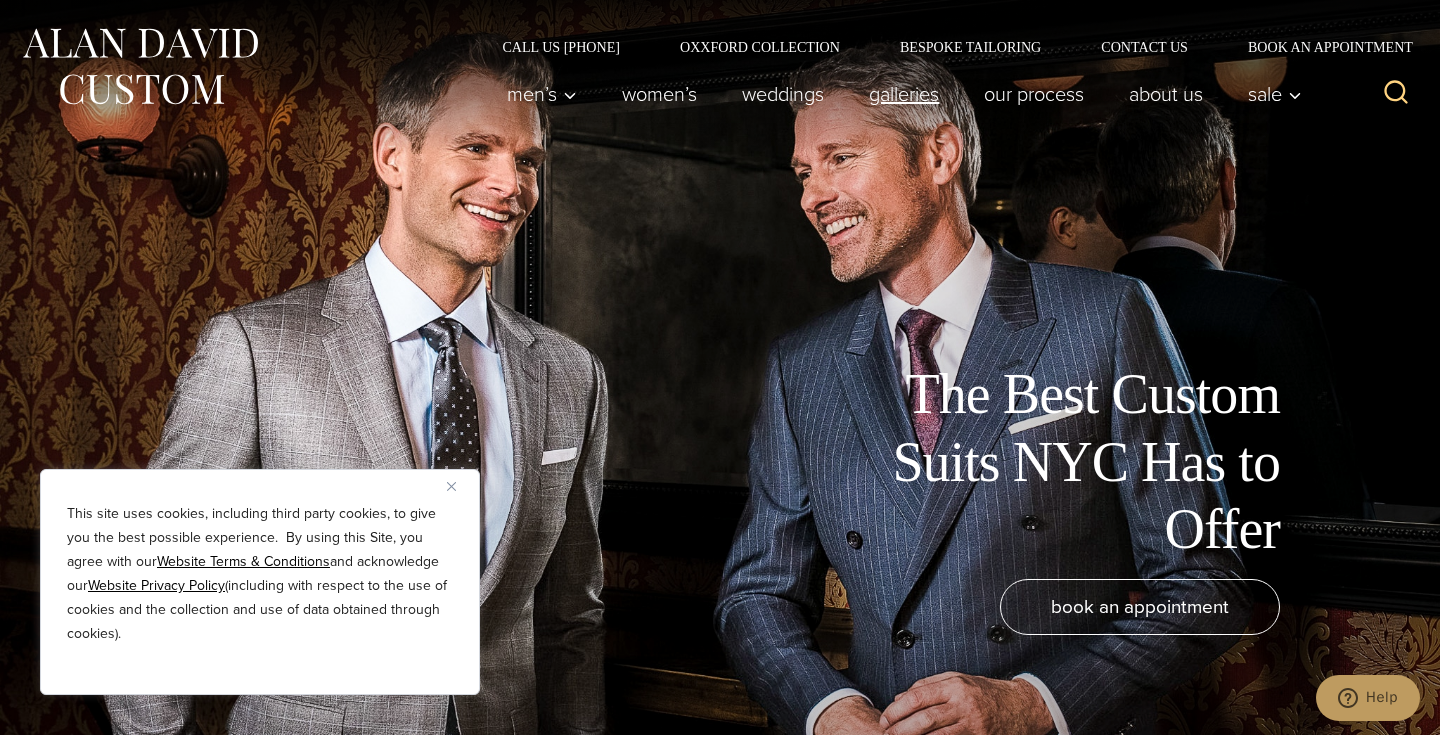 scroll, scrollTop: 0, scrollLeft: 0, axis: both 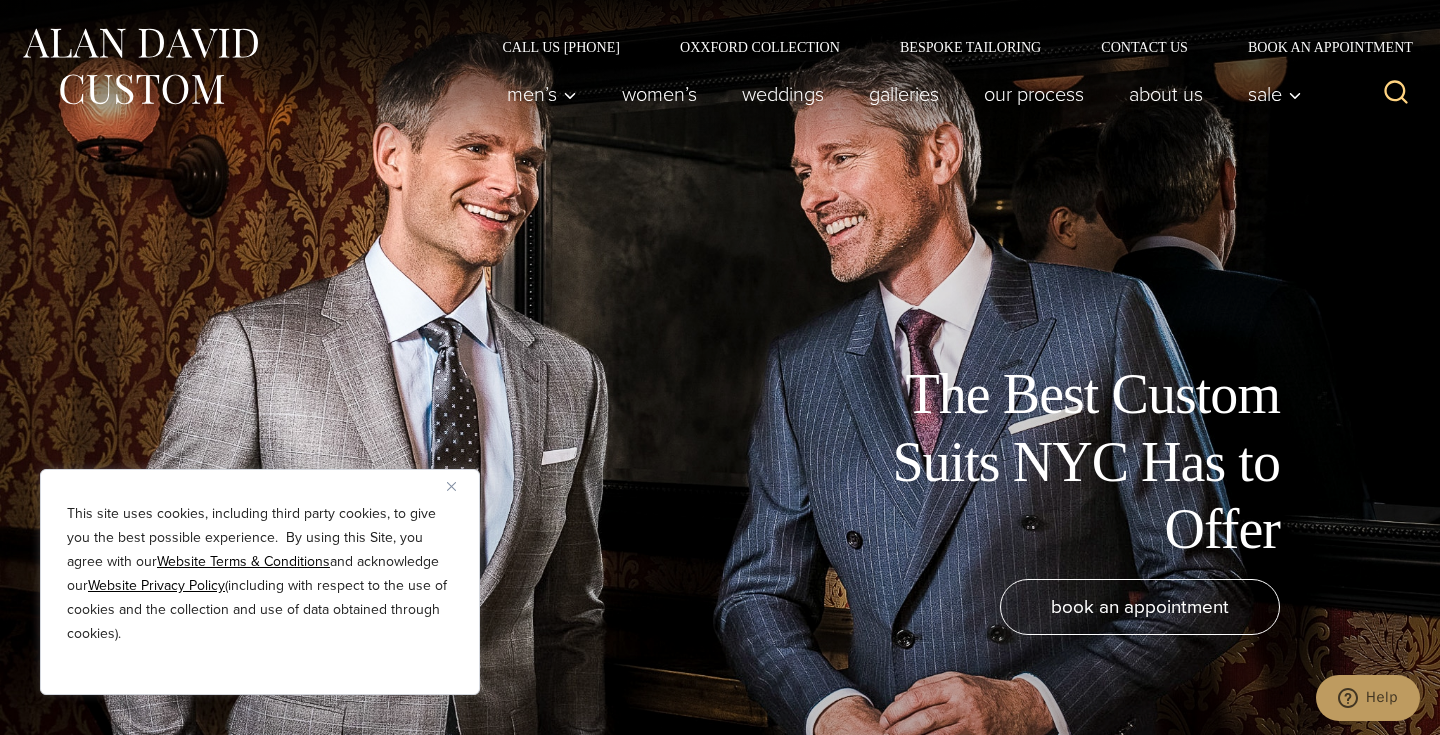 click at bounding box center (451, 486) 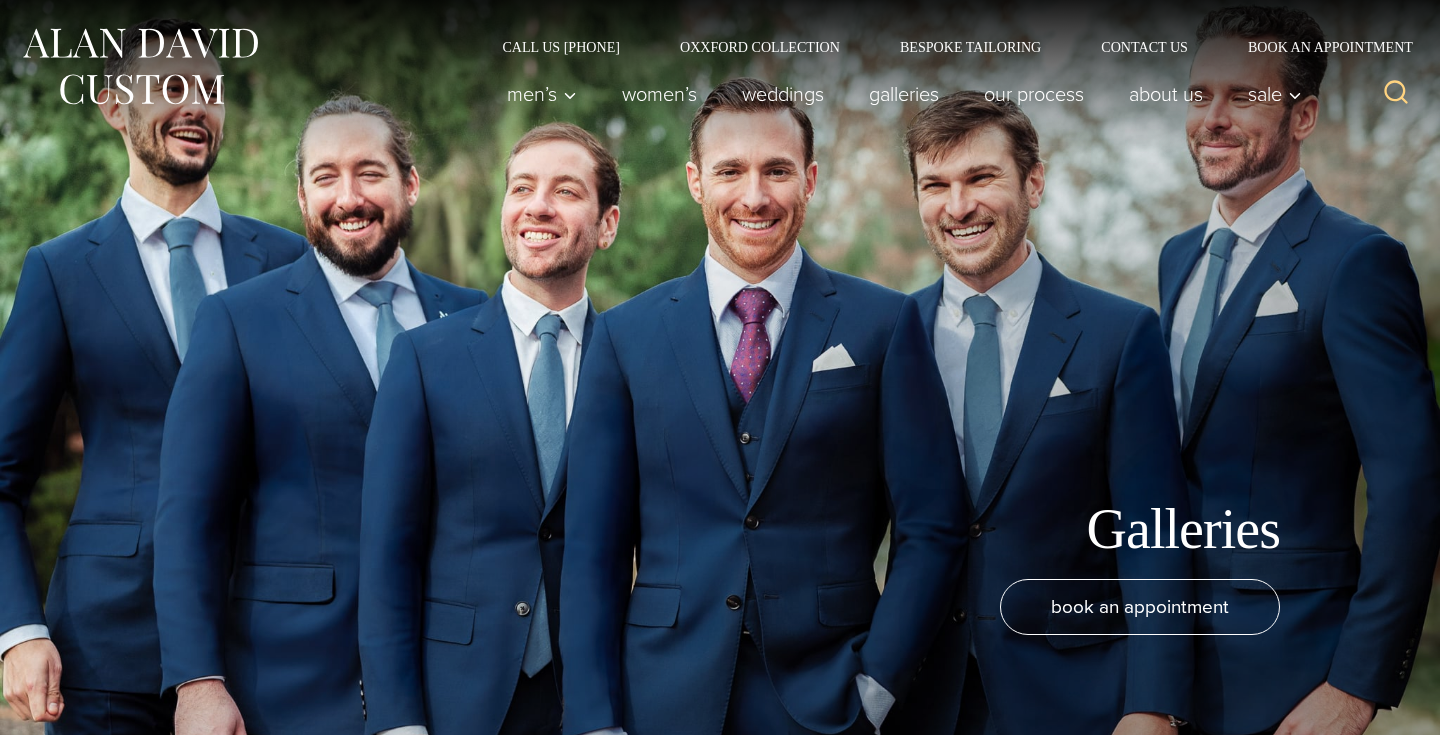 scroll, scrollTop: 0, scrollLeft: 0, axis: both 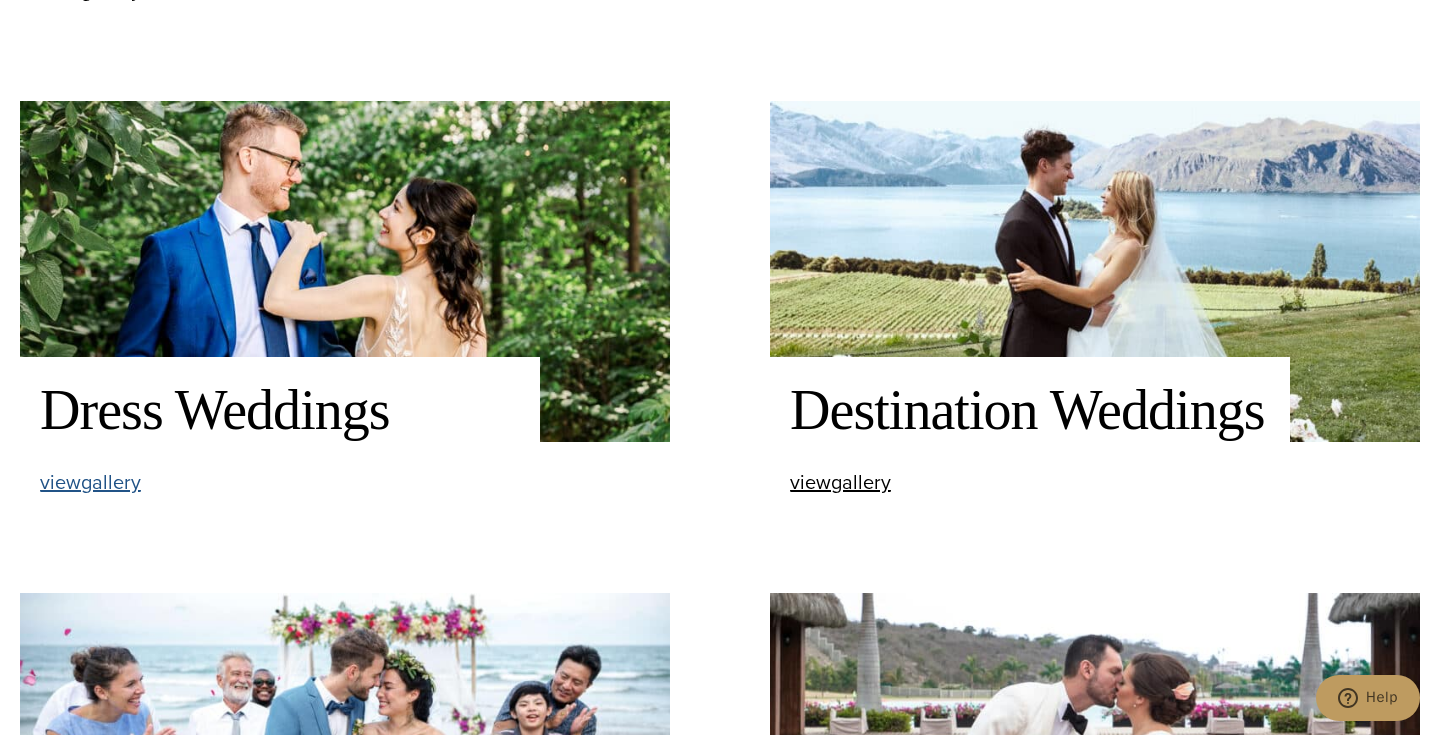 click on "view  Dress Weddings  gallery" at bounding box center (90, 482) 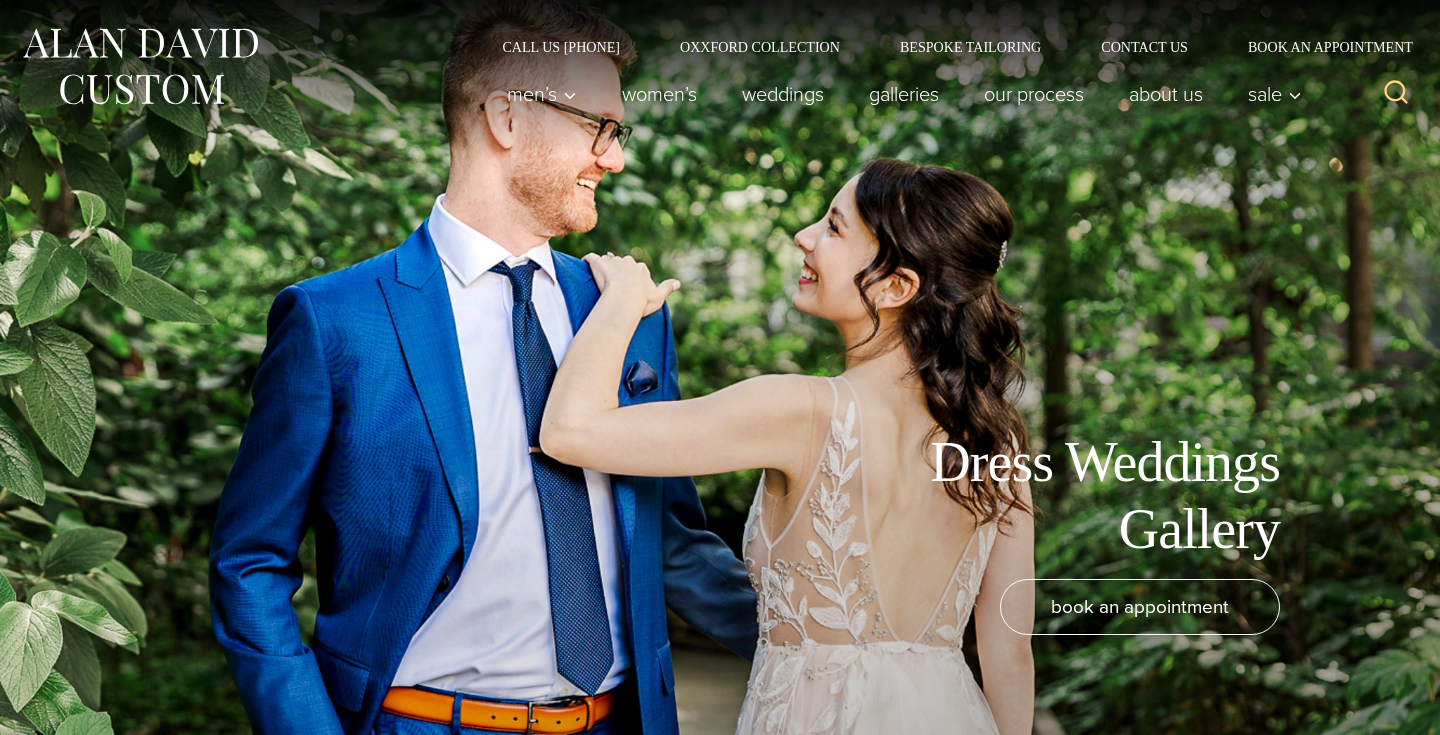 scroll, scrollTop: 0, scrollLeft: 0, axis: both 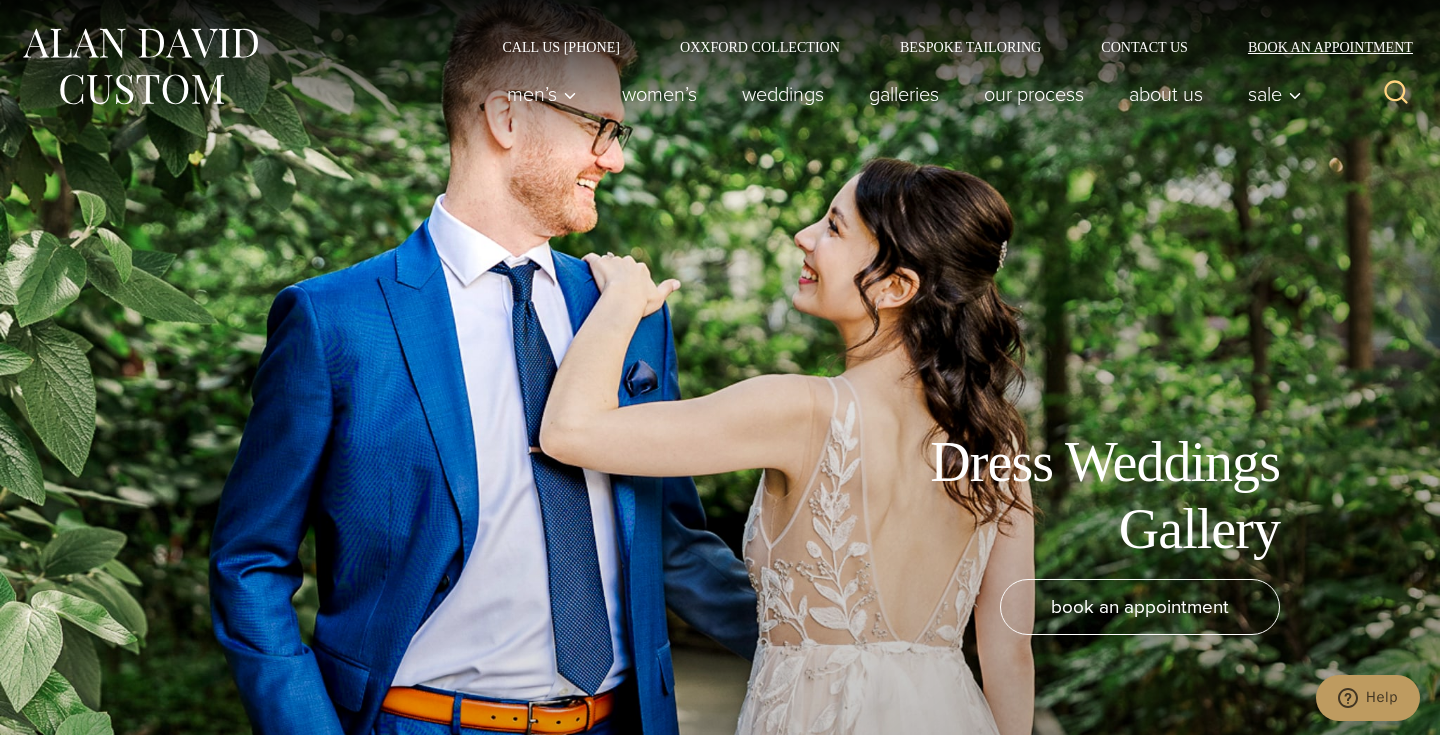 click on "Book an Appointment" at bounding box center (1319, 47) 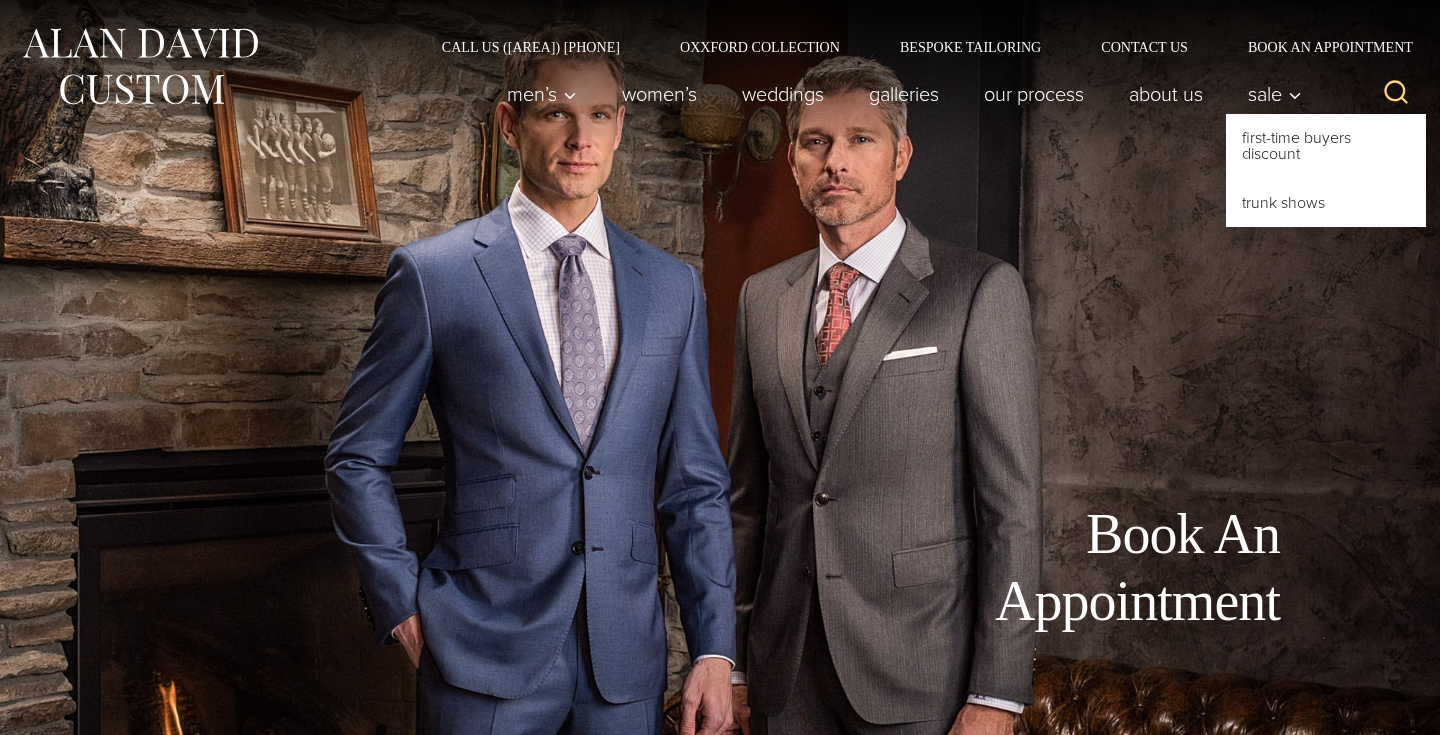 scroll, scrollTop: 0, scrollLeft: 0, axis: both 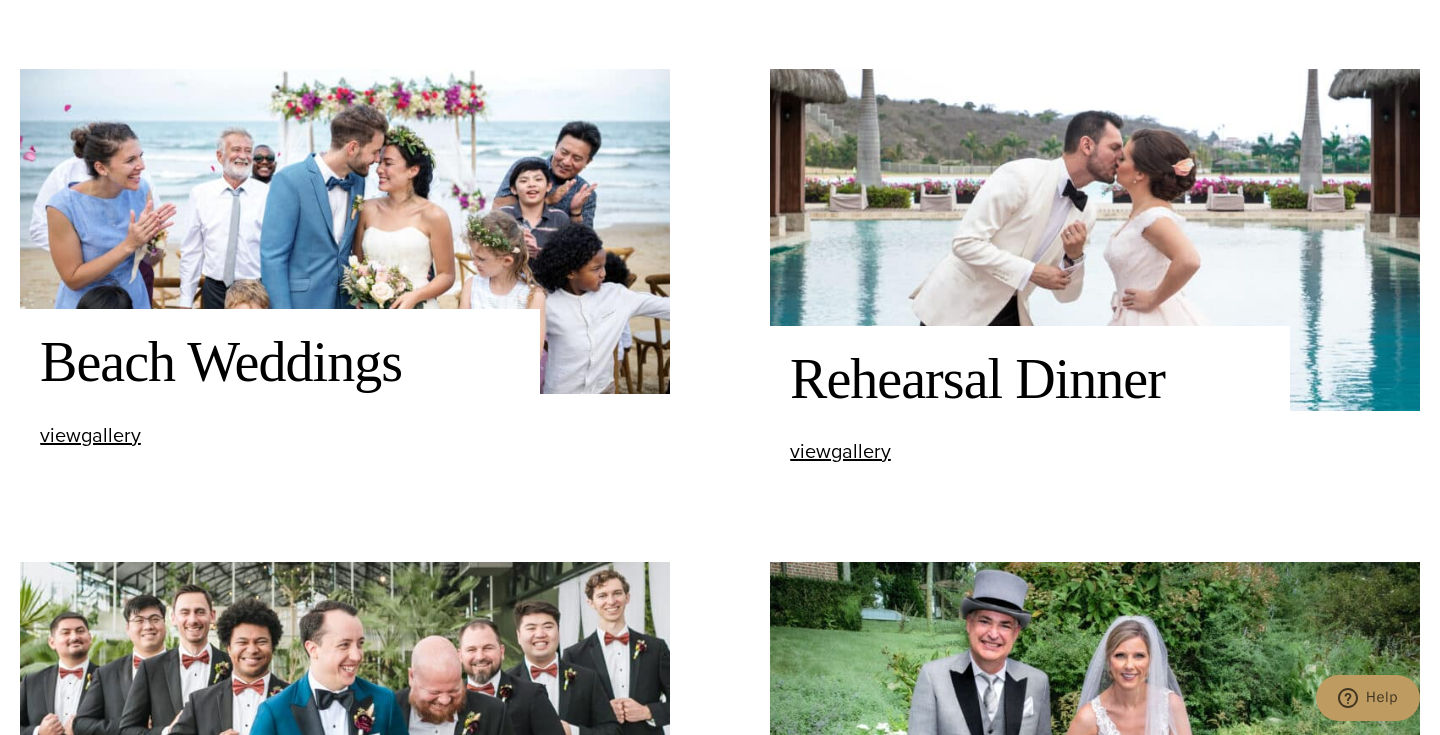click on "Men’s Custom Suits
view  Men’s Custom Suits  gallery
Men’s Custom Tuxedos
view  Men’s Custom Tuxedos  gallery
Men’s Custom Sports Coats
view  Men’s Custom Sports Coats  gallery
Black Tie Weddings
view  Black Tie Weddings  gallery
Dress Weddings
view  Dress Weddings  gallery
Destination Weddings
view  Destination Weddings  gallery
Beach Weddings
view  Beach Weddings  gallery
Rehearsal Dinner
view  Rehearsal Dinner  gallery
Groomsmen Gallery
view  Groomsmen Gallery  gallery
Full Dress Weddings
view  Full Dress Weddings  gallery" at bounding box center (720, -269) 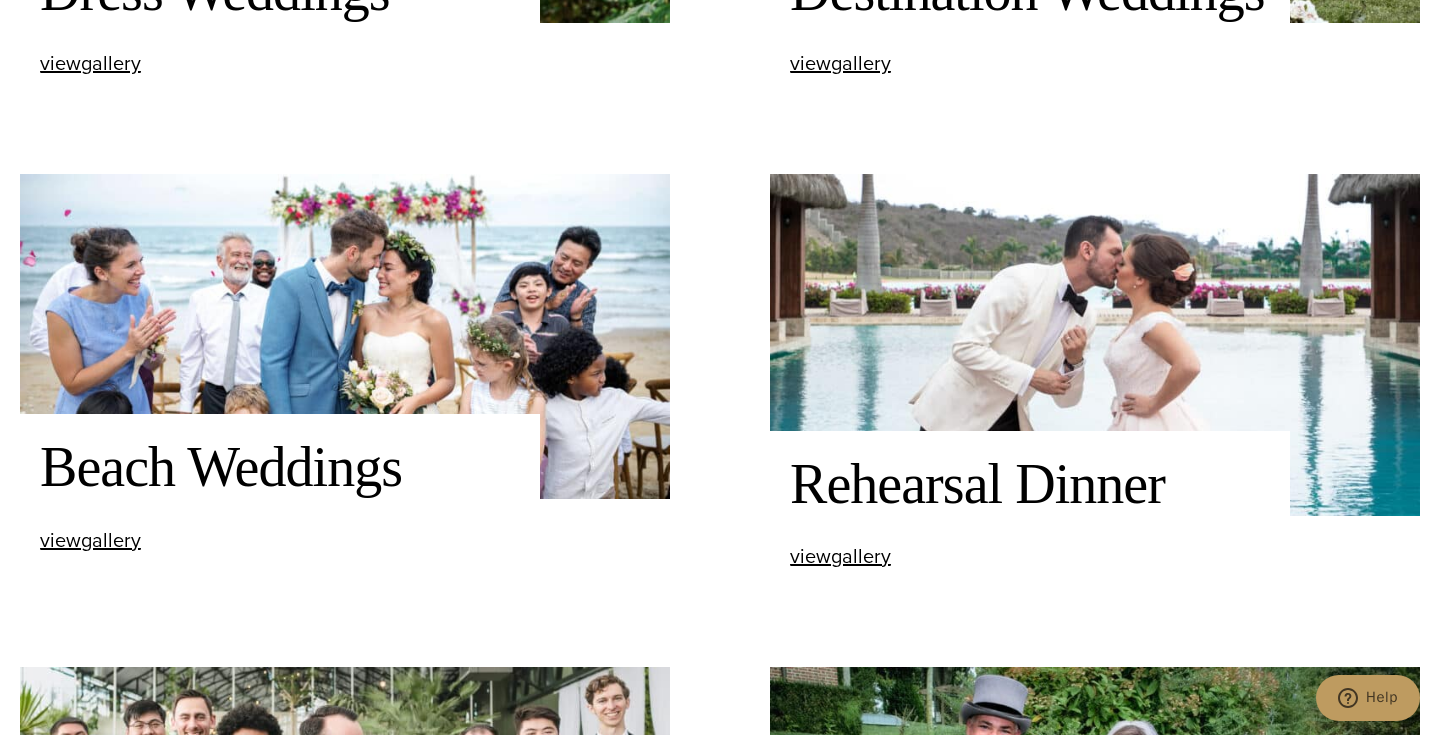 scroll, scrollTop: 2244, scrollLeft: 0, axis: vertical 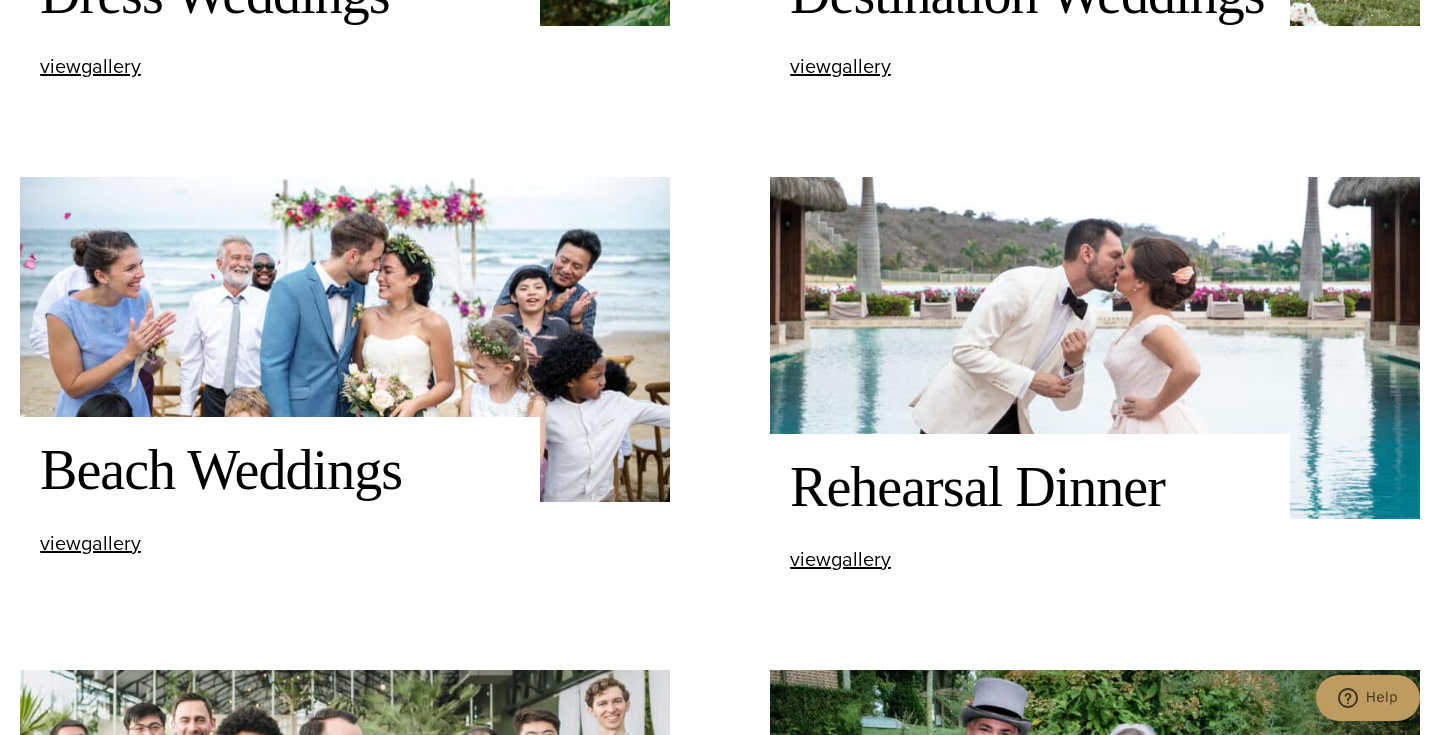 click on "Men’s Custom Suits
view  Men’s Custom Suits  gallery
Men’s Custom Tuxedos
view  Men’s Custom Tuxedos  gallery
Men’s Custom Sports Coats
view  Men’s Custom Sports Coats  gallery
Black Tie Weddings
view  Black Tie Weddings  gallery
Dress Weddings
view  Dress Weddings  gallery
Destination Weddings
view  Destination Weddings  gallery
Beach Weddings
view  Beach Weddings  gallery
Rehearsal Dinner
view  Rehearsal Dinner  gallery
Groomsmen Gallery
view  Groomsmen Gallery  gallery
Full Dress Weddings
view  Full Dress Weddings  gallery" at bounding box center (720, -161) 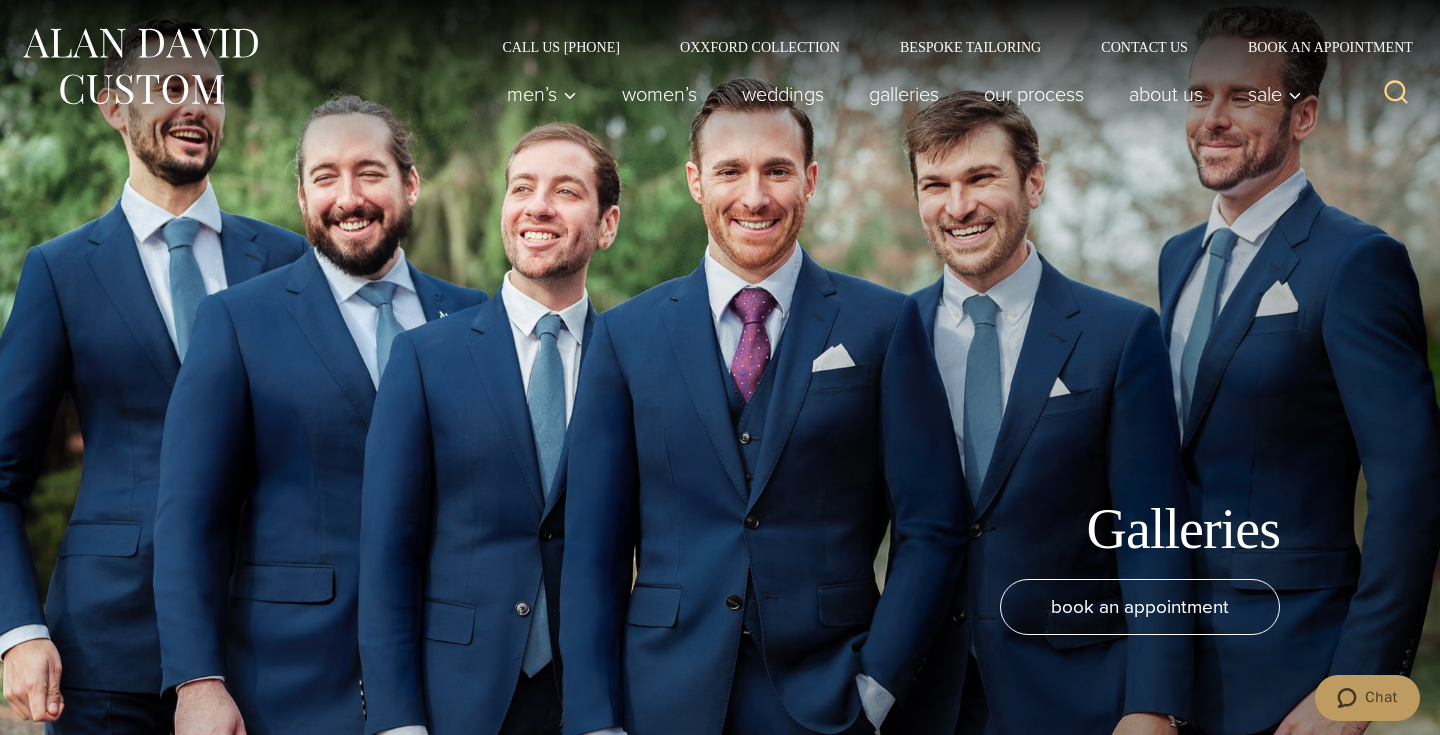 scroll, scrollTop: 0, scrollLeft: 0, axis: both 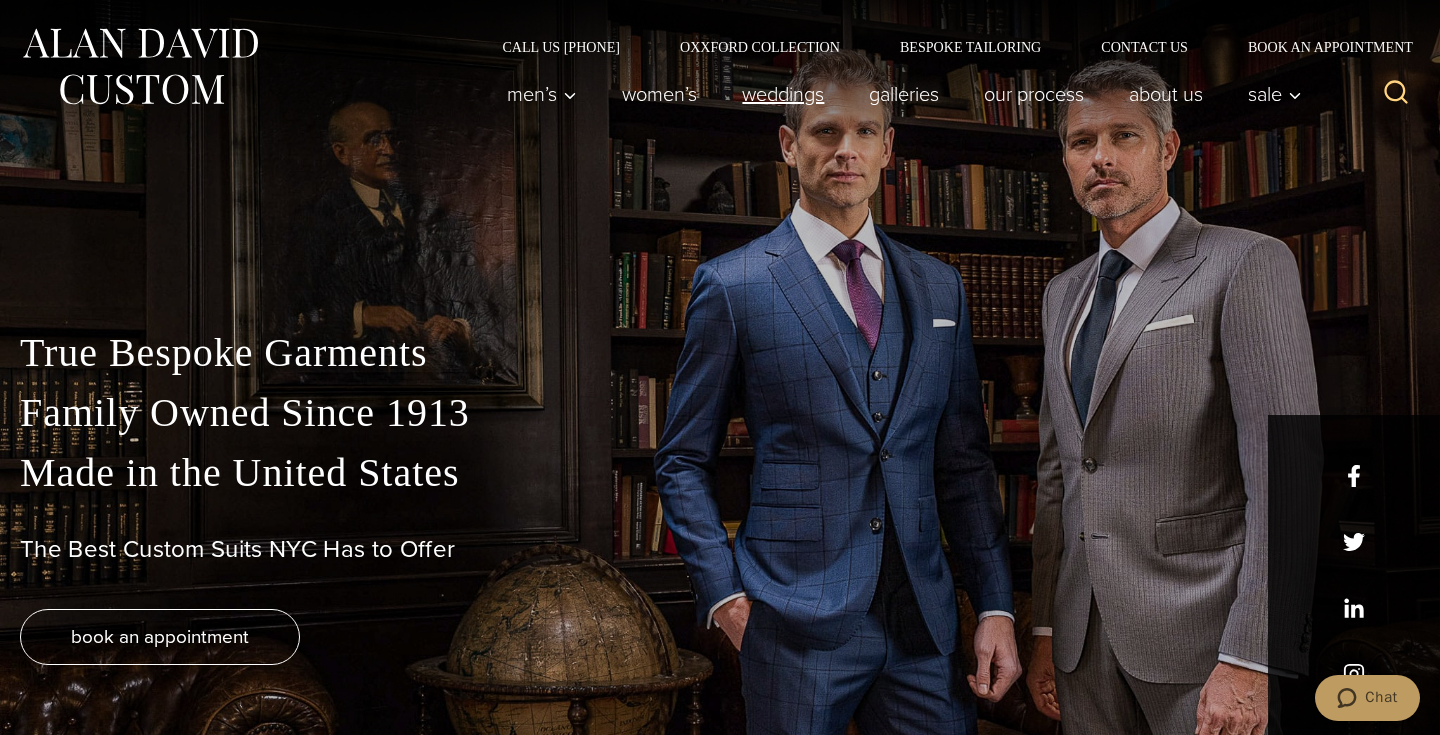 click on "weddings" at bounding box center (783, 94) 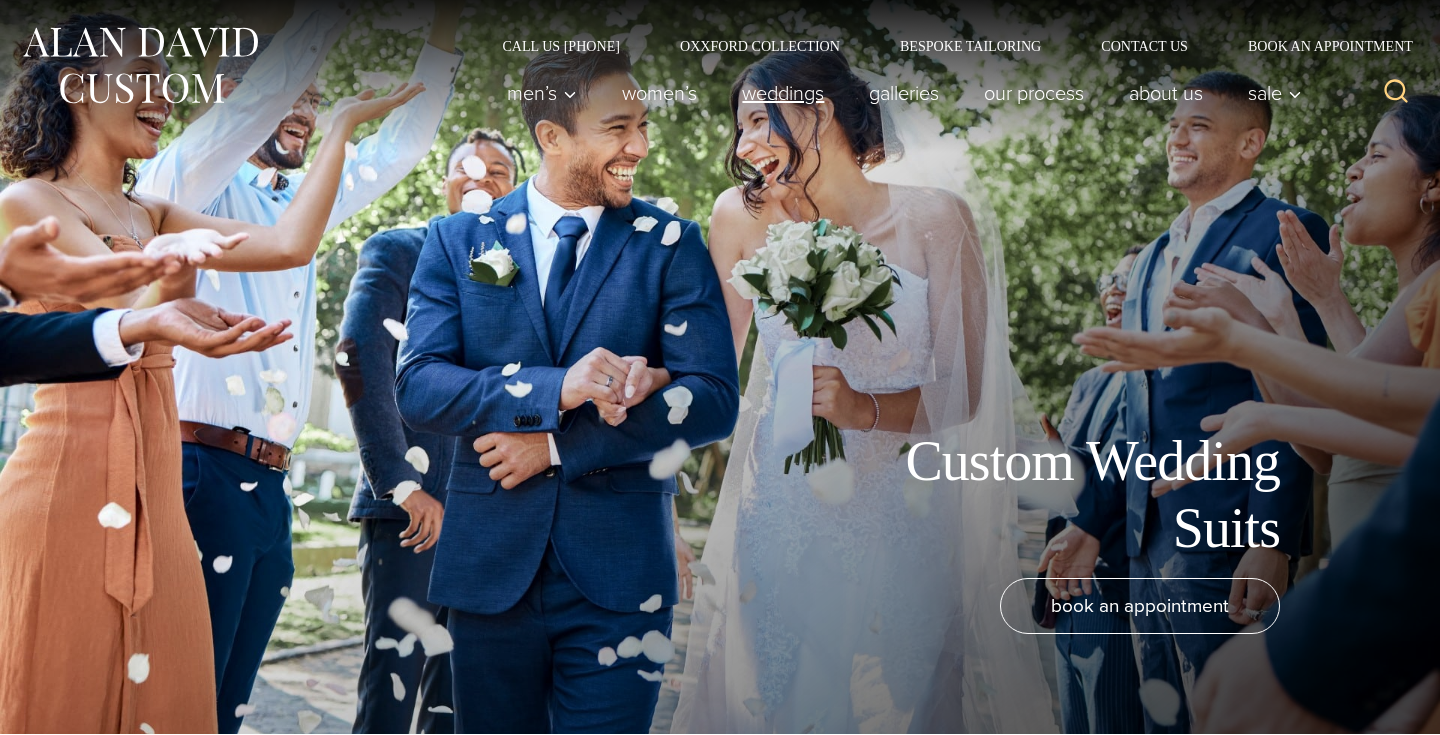 scroll, scrollTop: 0, scrollLeft: 0, axis: both 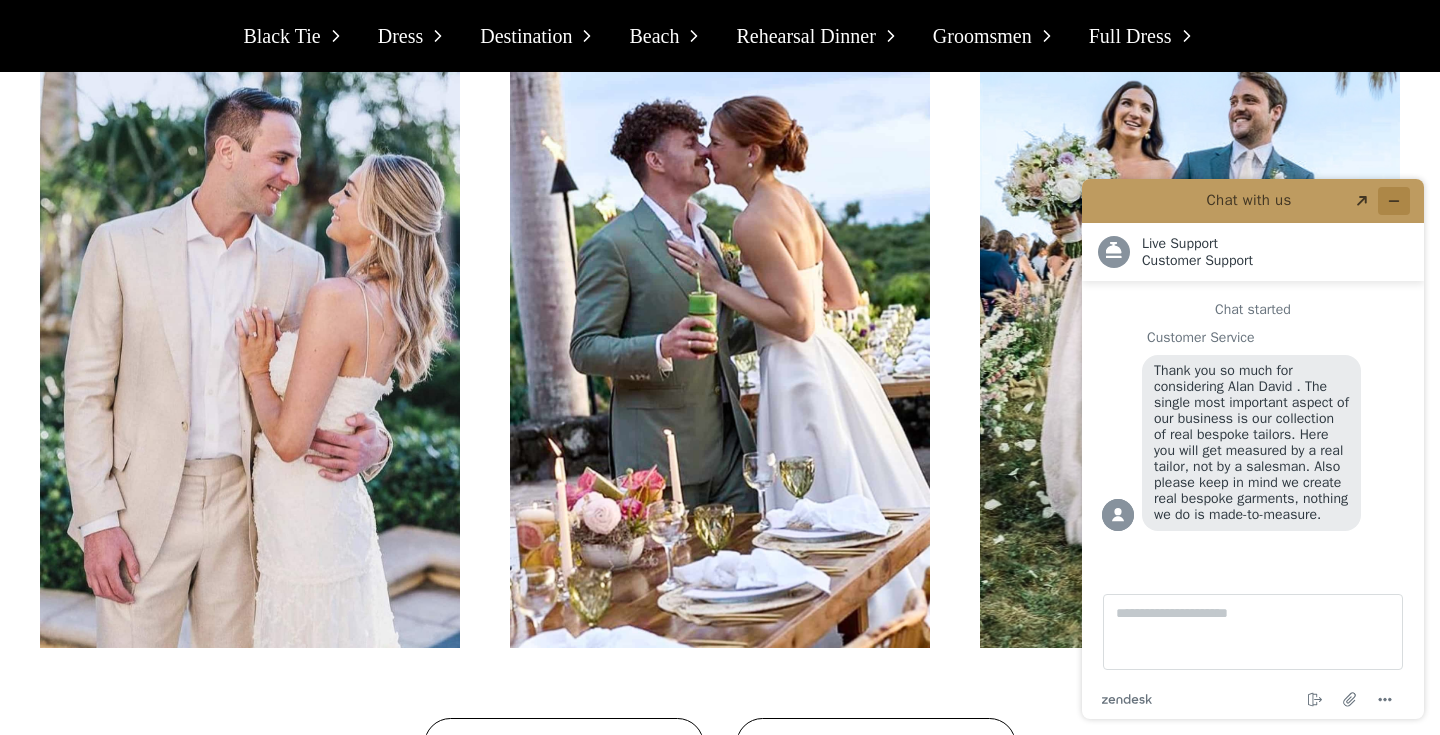 click at bounding box center [1394, 201] 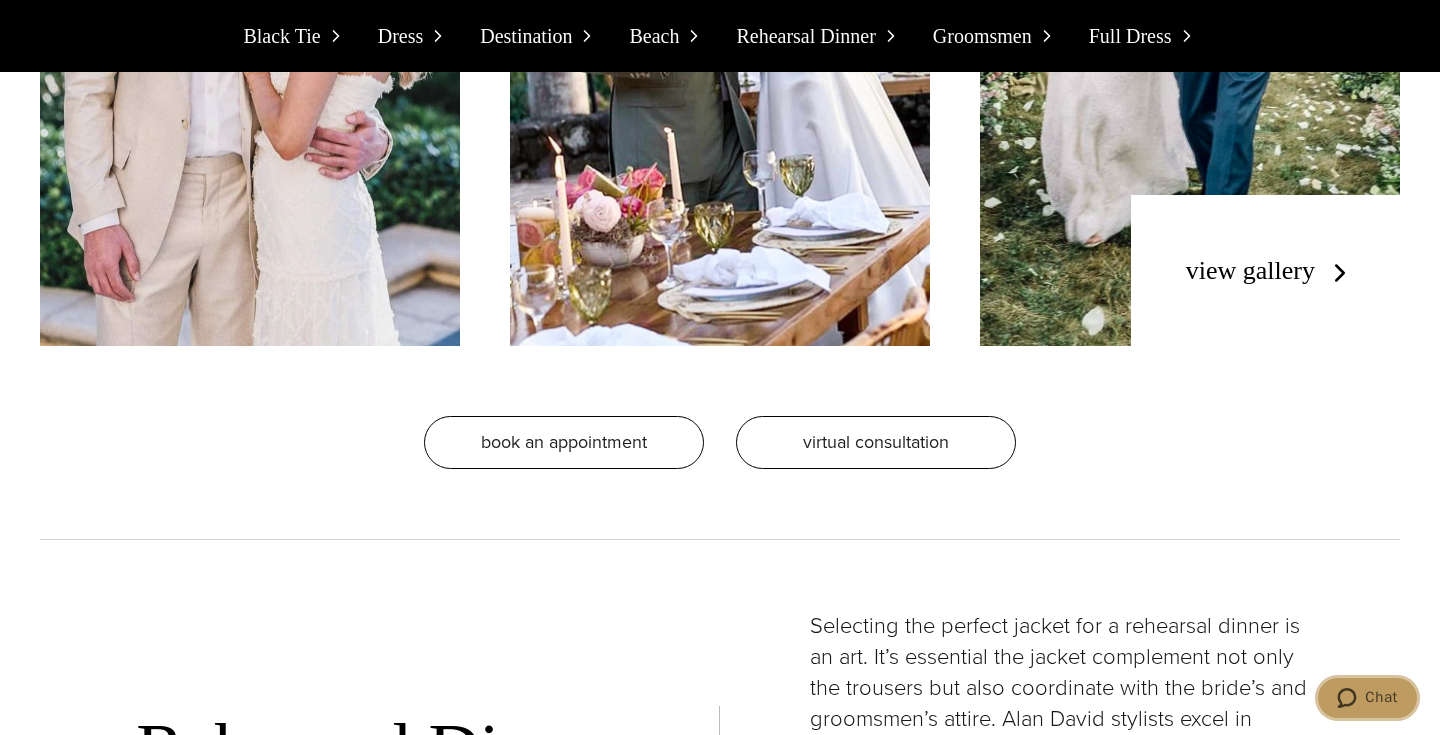 scroll, scrollTop: 9736, scrollLeft: 0, axis: vertical 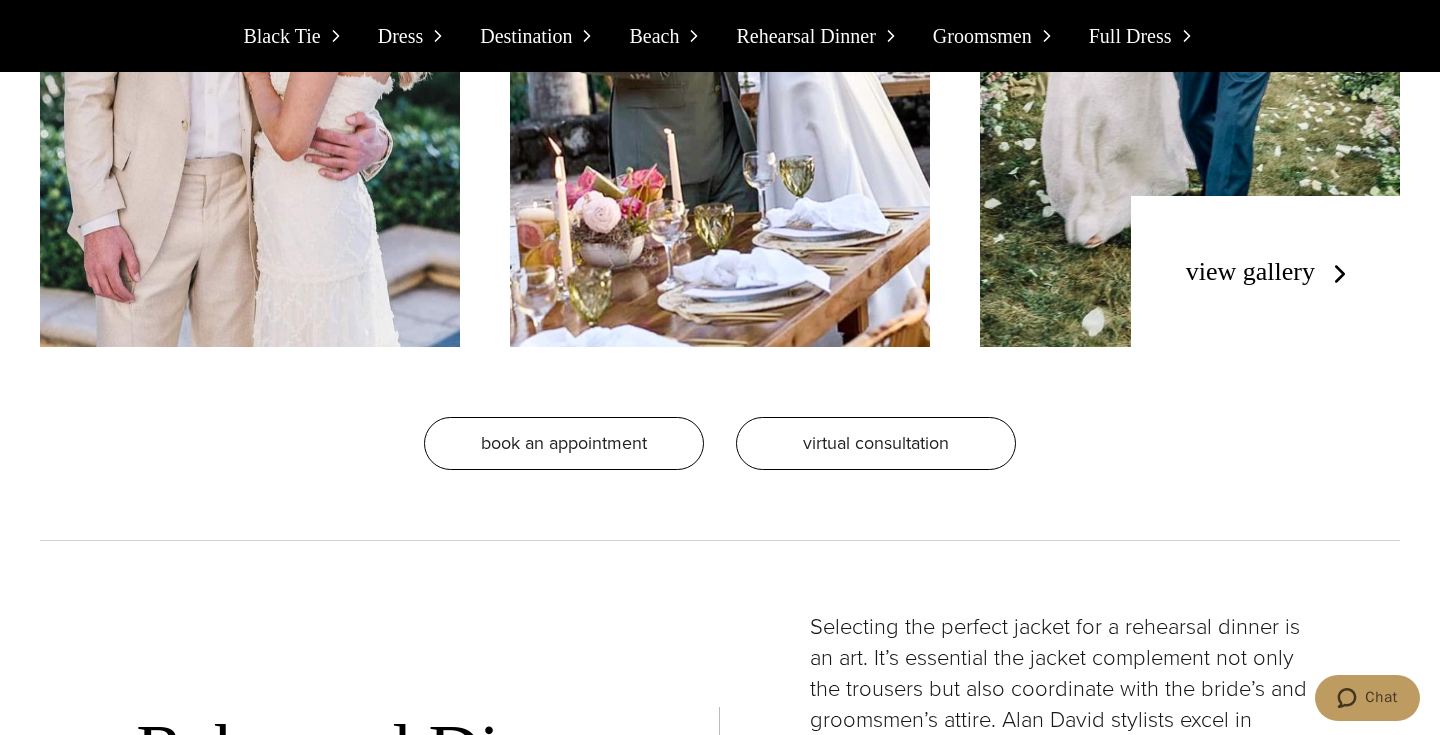 click on "view gallery" at bounding box center [1270, 271] 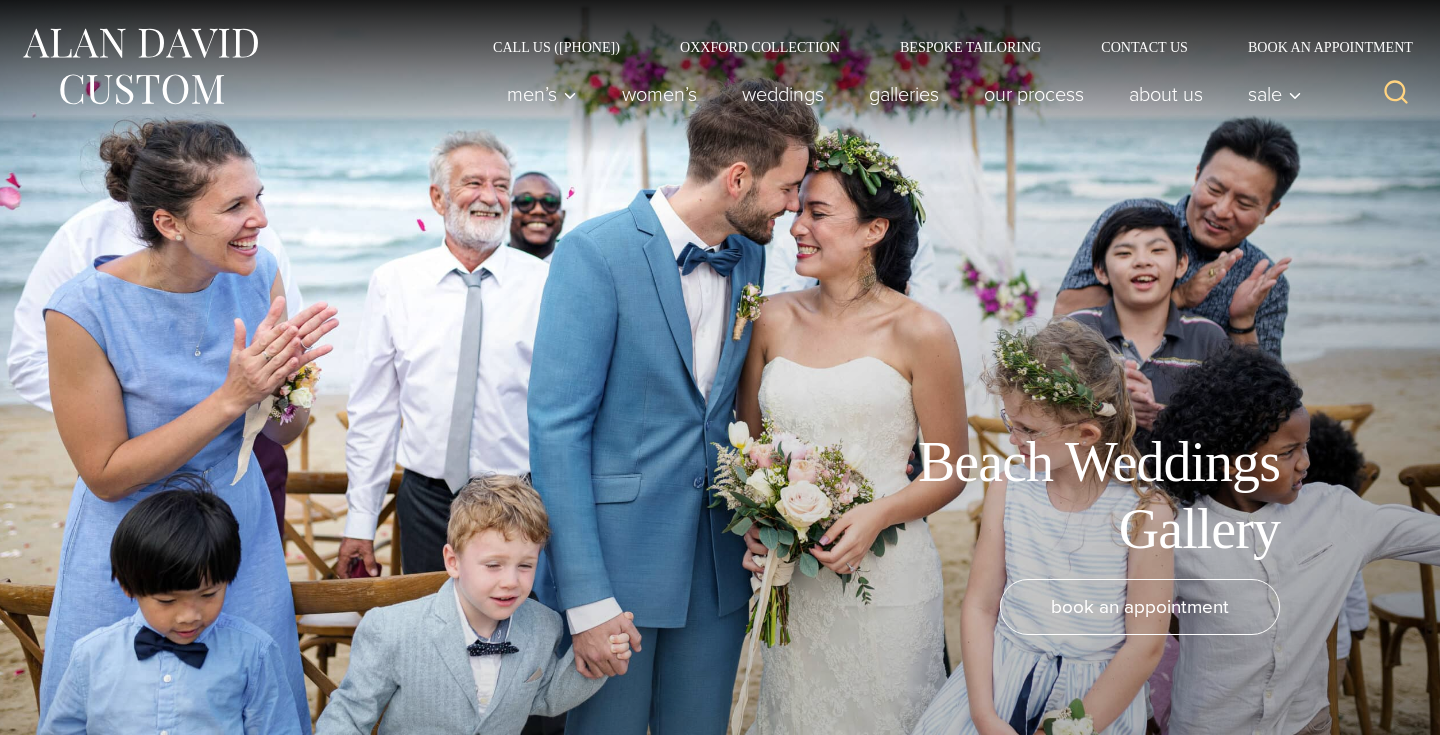 scroll, scrollTop: 0, scrollLeft: 0, axis: both 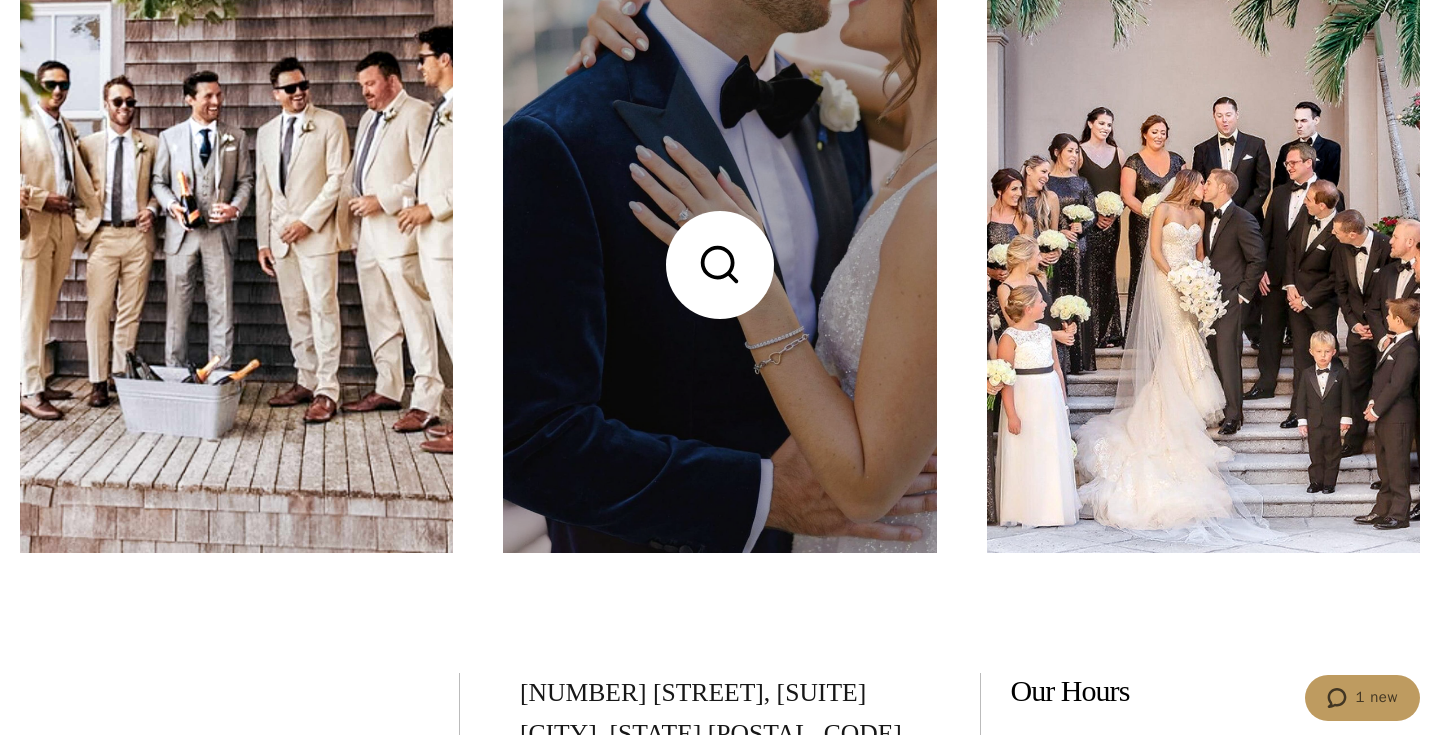 click at bounding box center [719, 265] 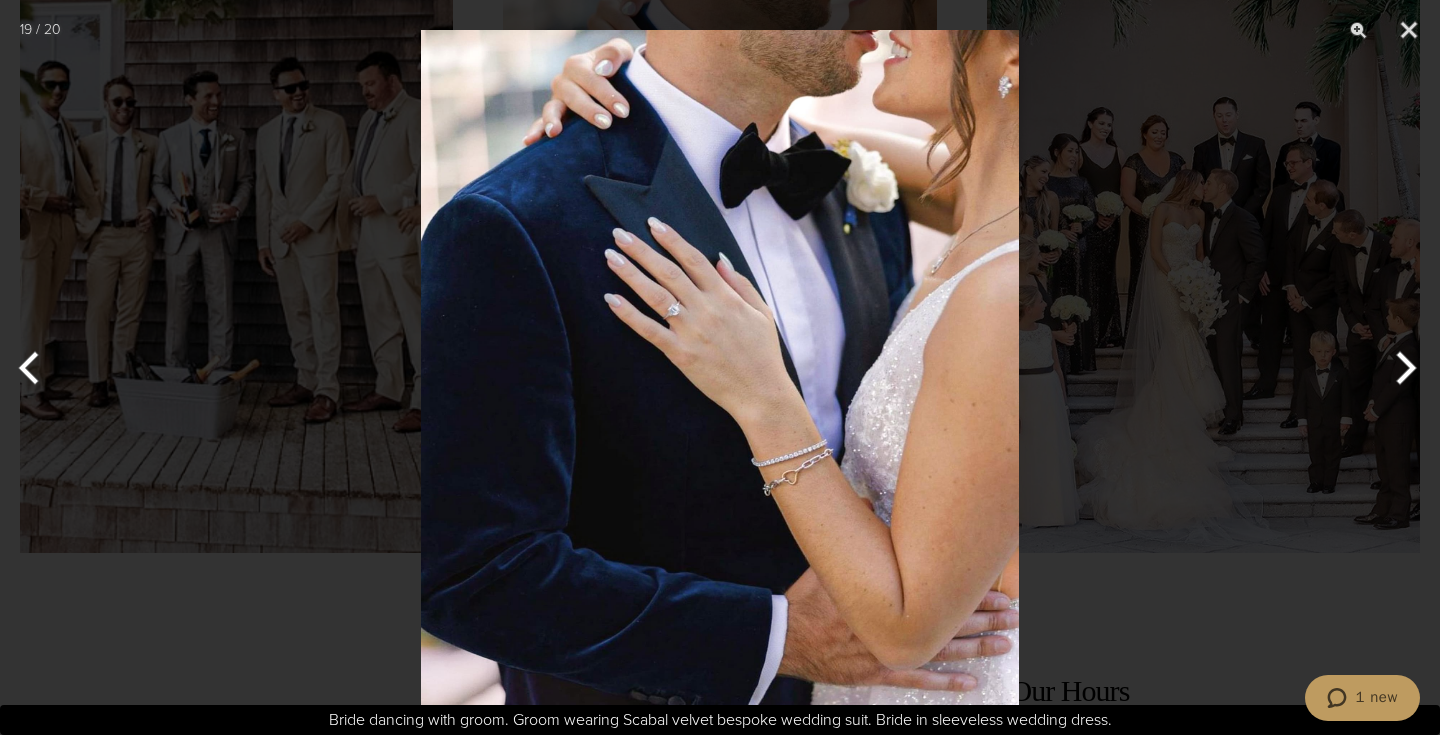 click at bounding box center (720, 367) 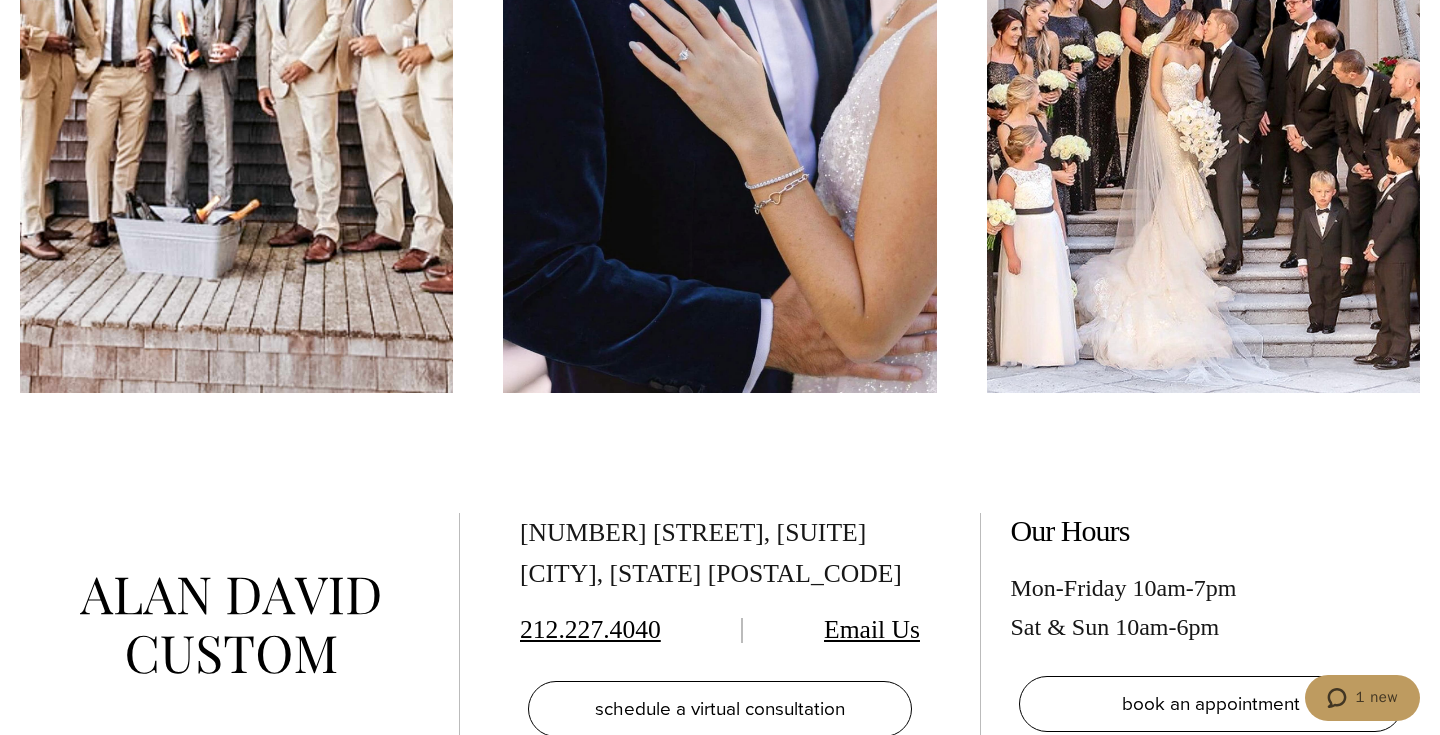 scroll, scrollTop: 6927, scrollLeft: 0, axis: vertical 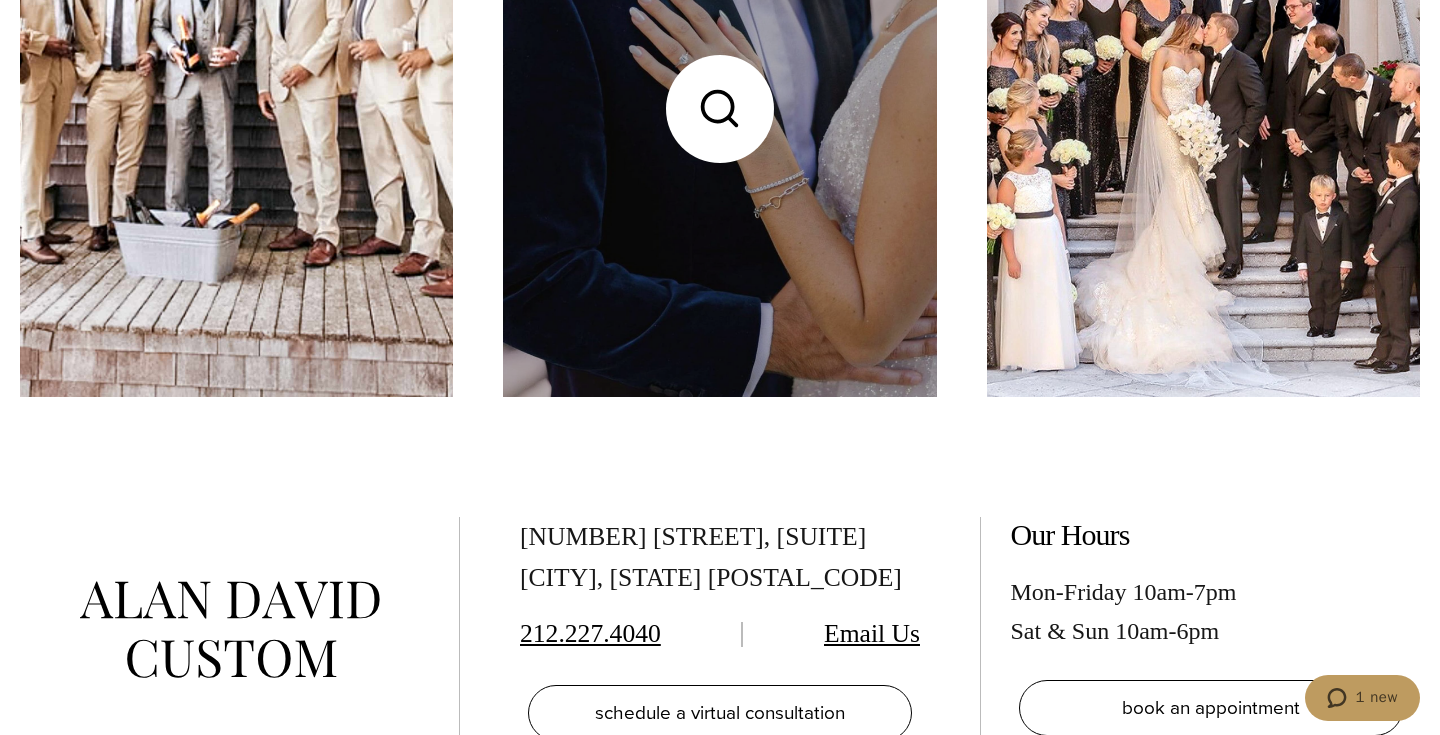 click at bounding box center (719, 109) 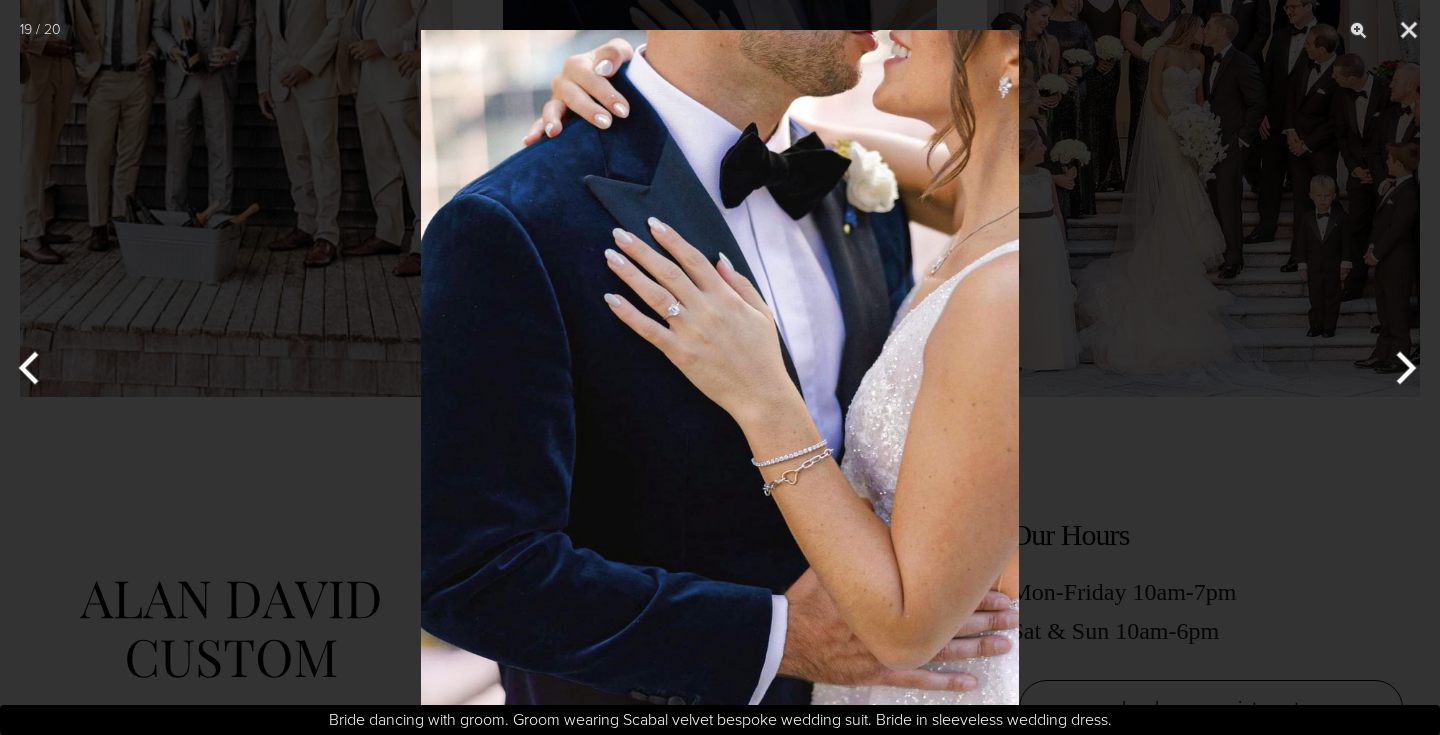 scroll, scrollTop: 0, scrollLeft: 0, axis: both 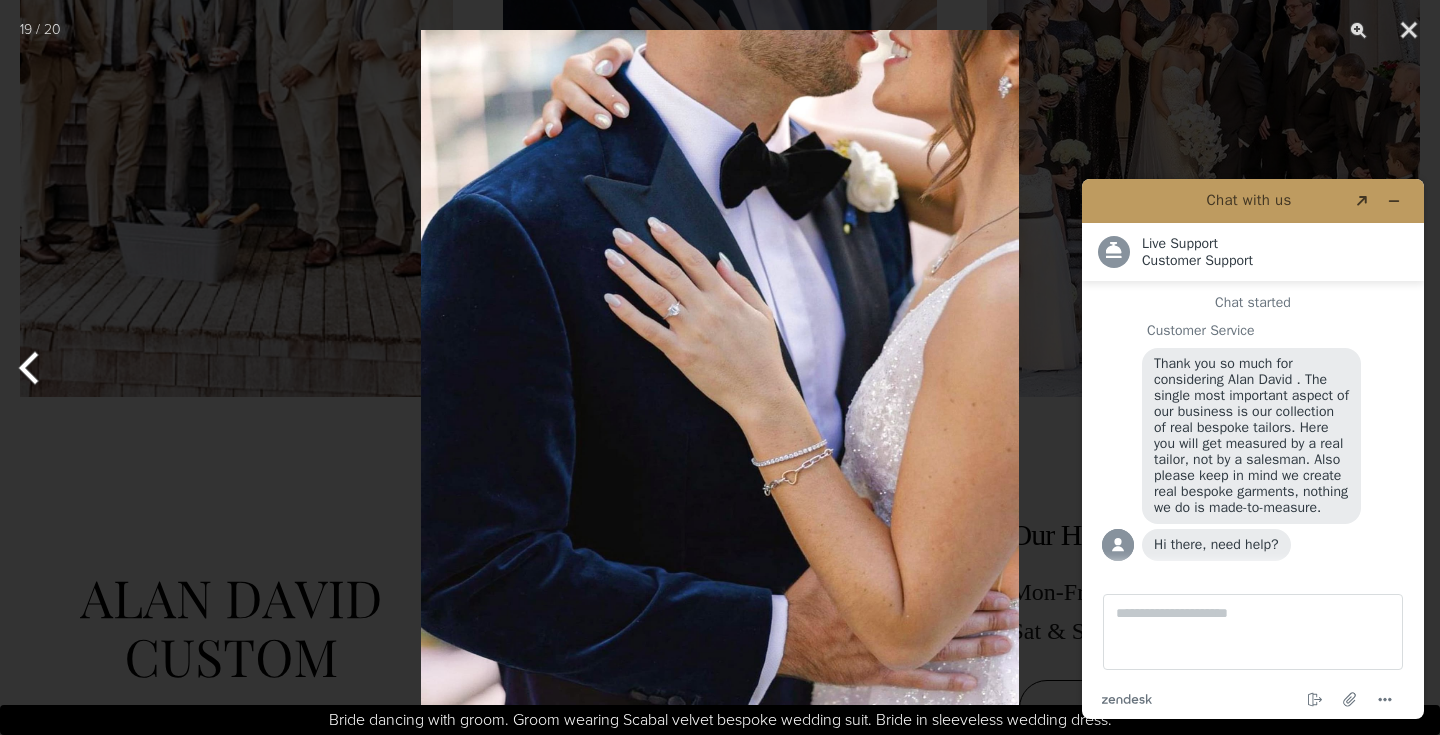 click at bounding box center (720, 367) 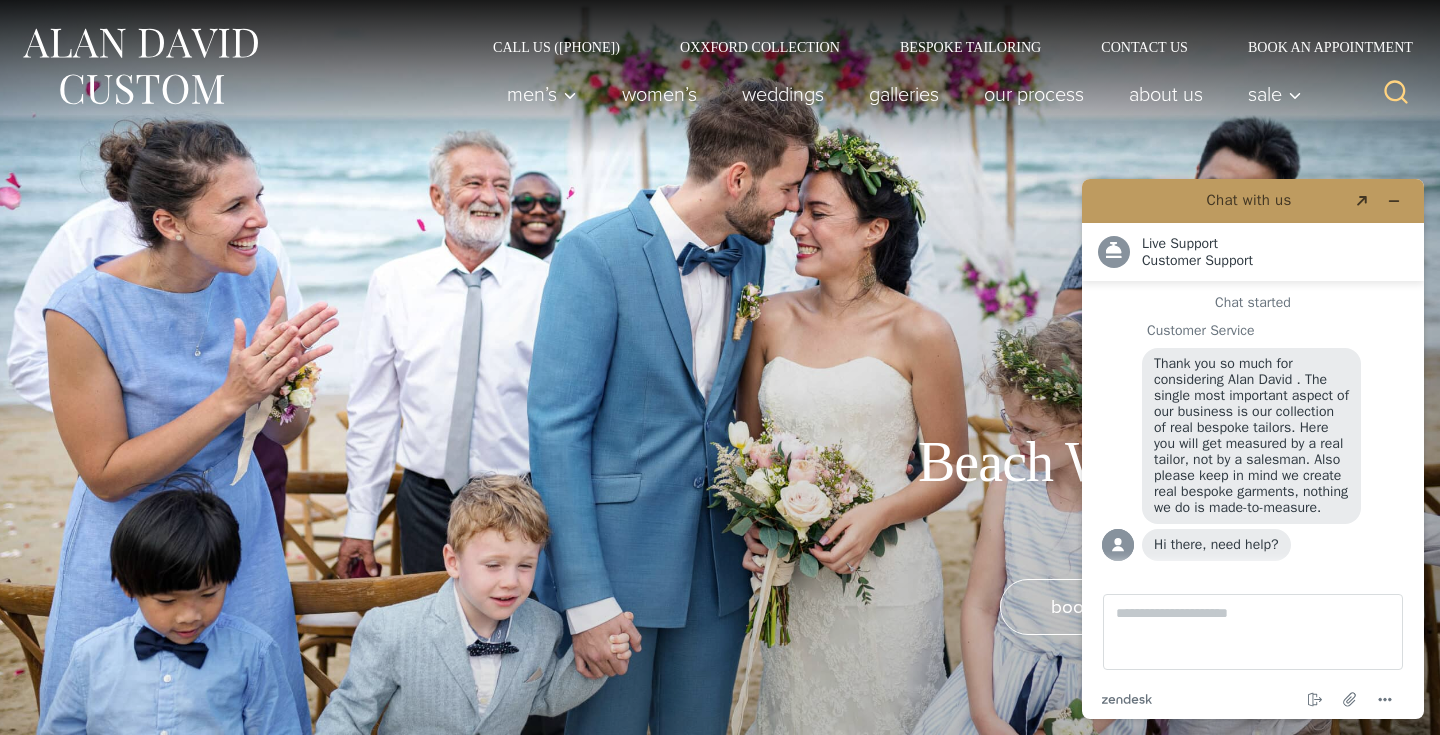 scroll, scrollTop: 0, scrollLeft: 0, axis: both 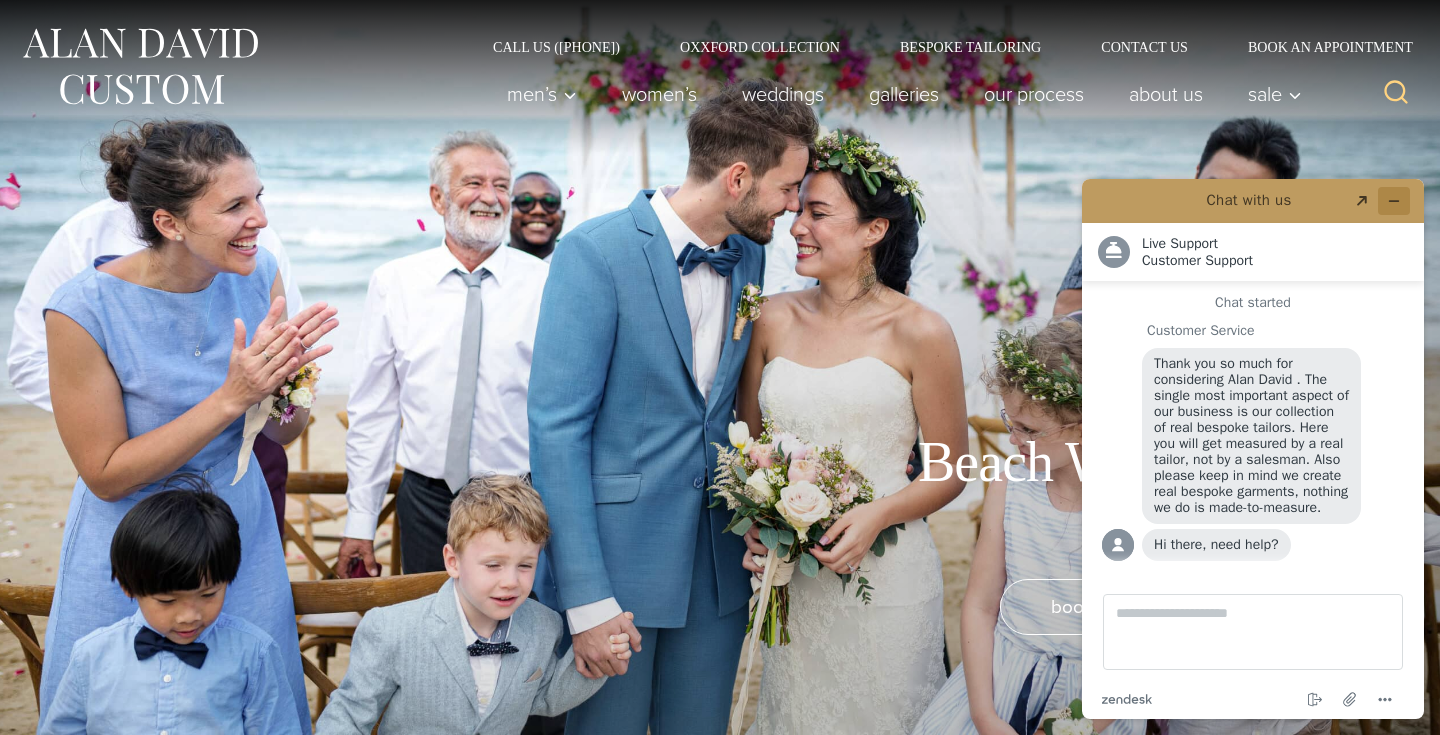 click at bounding box center [1394, 201] 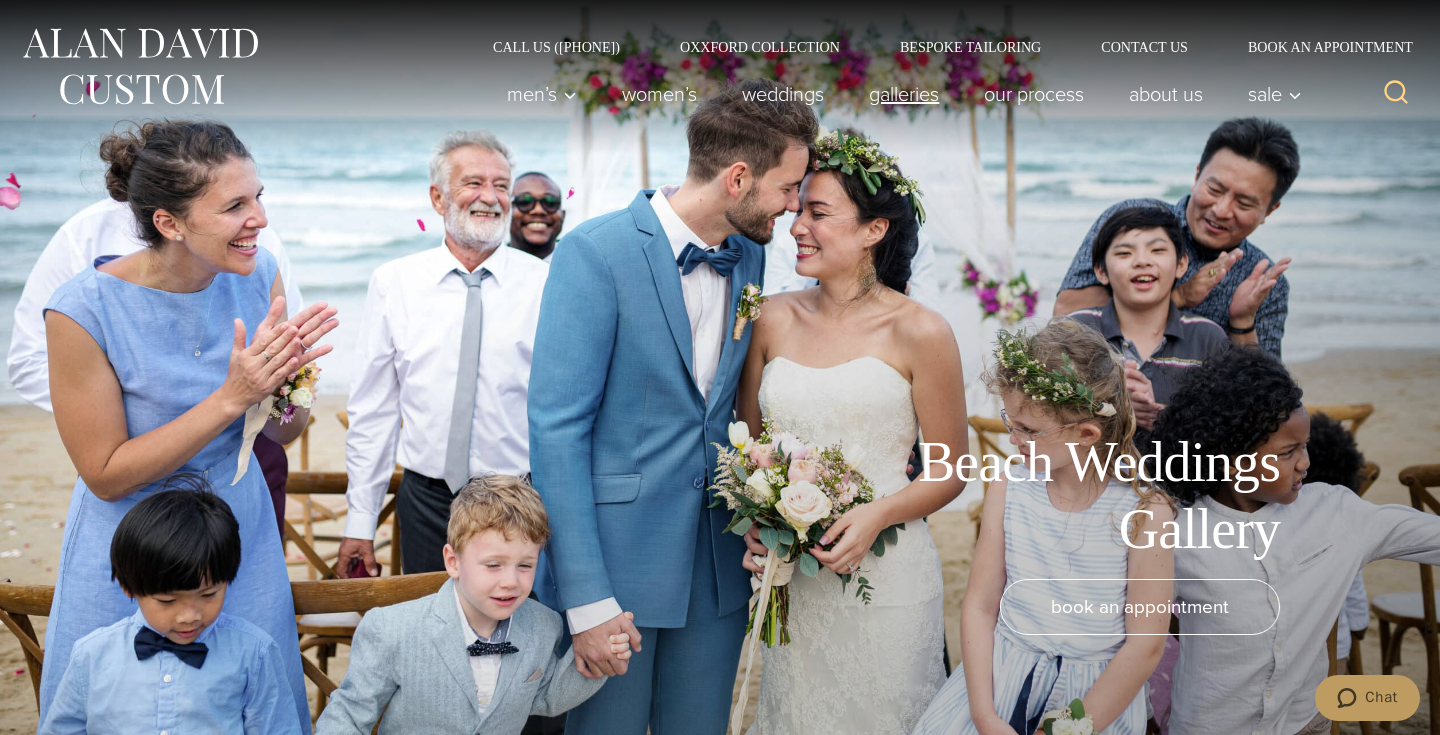 click on "Galleries" at bounding box center [904, 94] 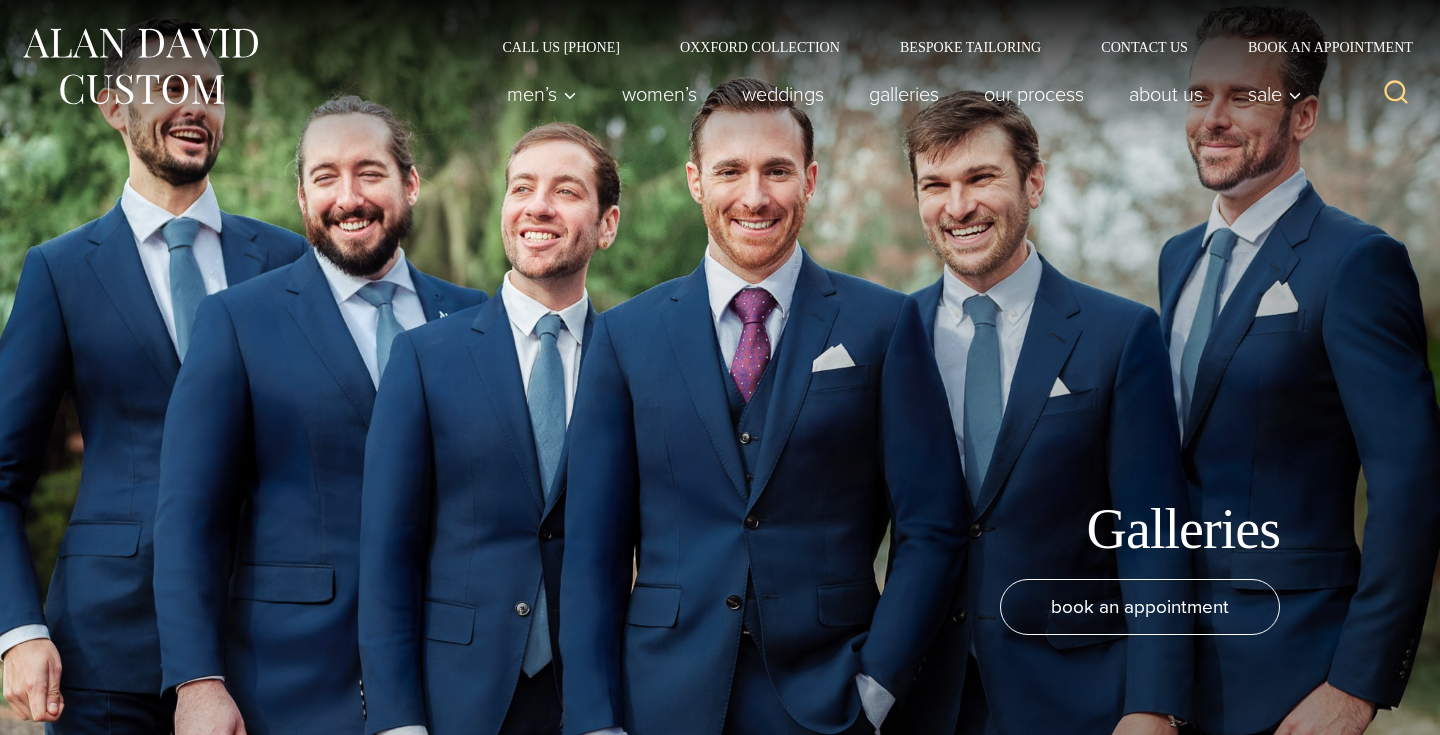 scroll, scrollTop: 0, scrollLeft: 0, axis: both 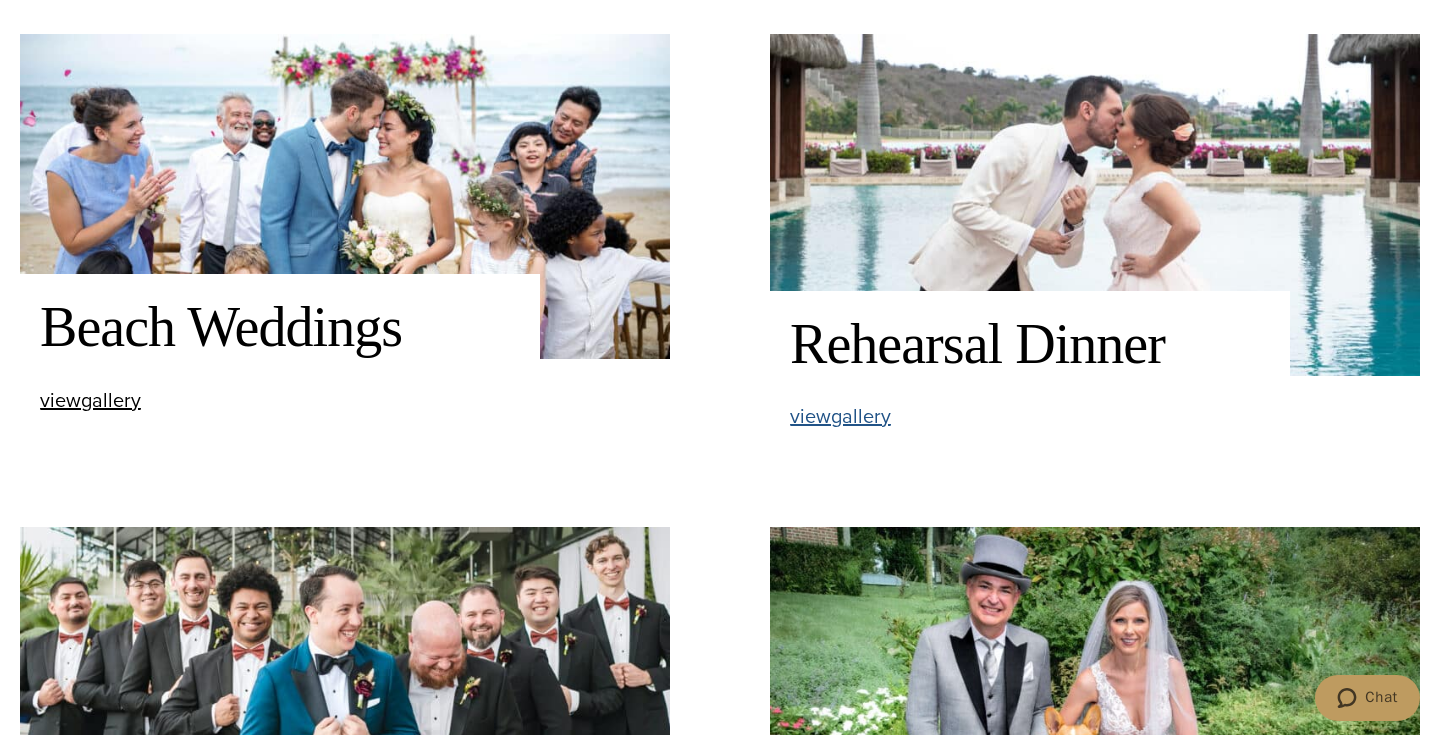 click on "view  Rehearsal Dinner  gallery" at bounding box center (840, 416) 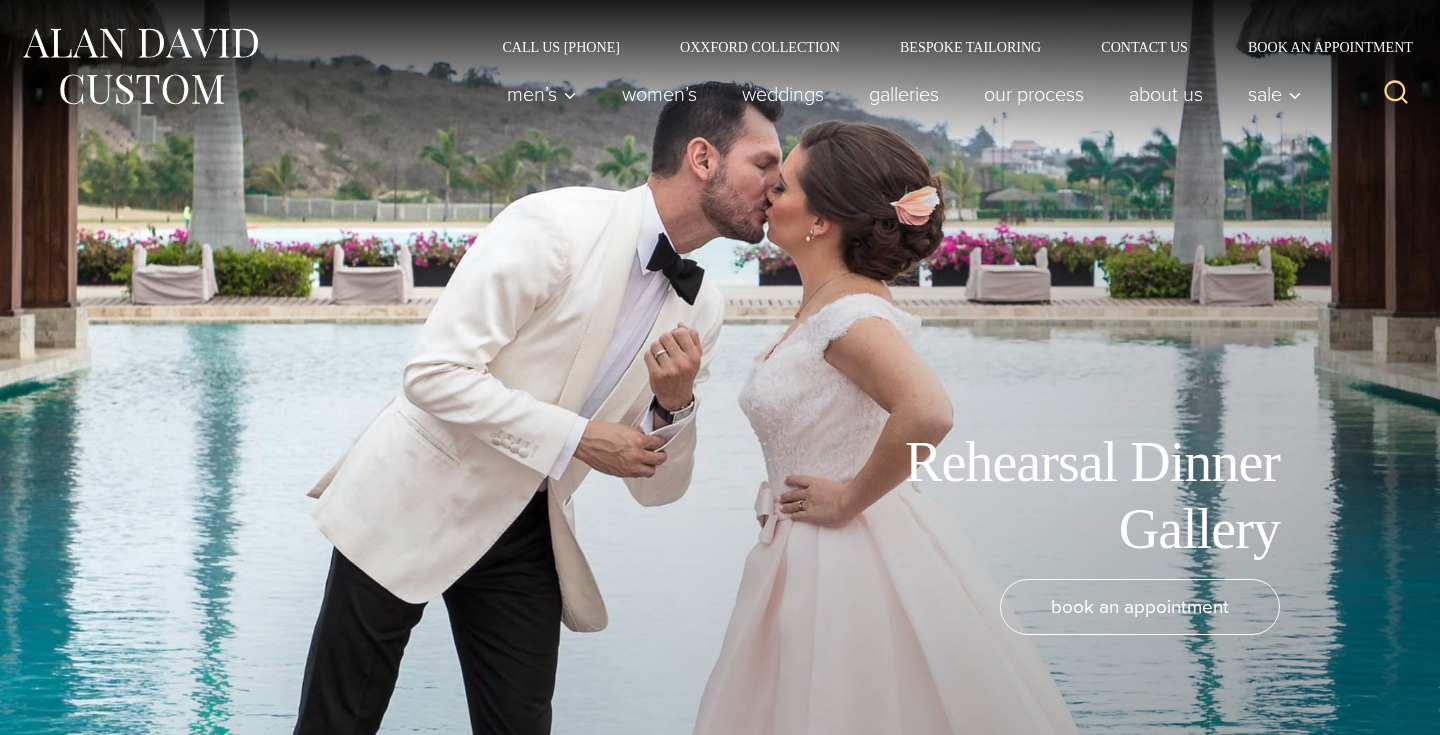 scroll, scrollTop: 65, scrollLeft: 0, axis: vertical 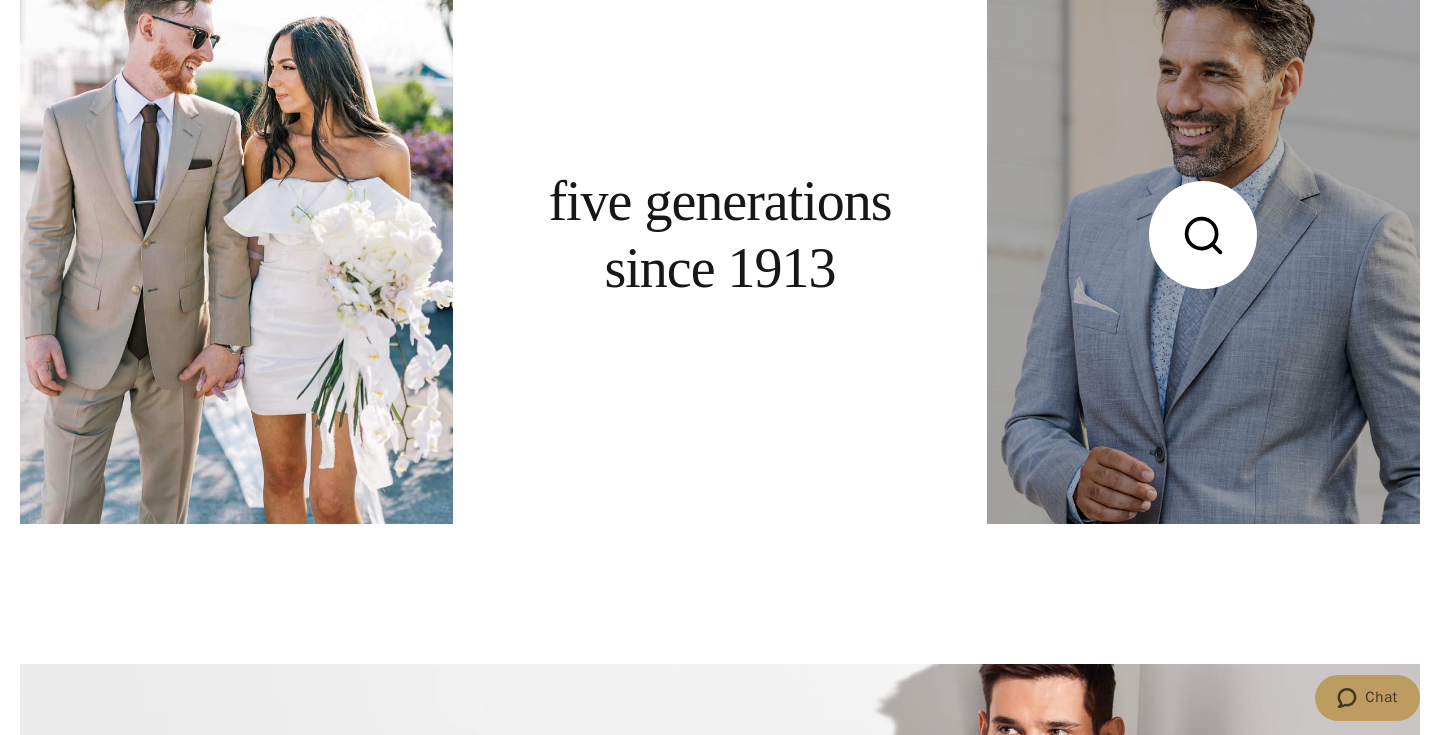 click at bounding box center (1203, 235) 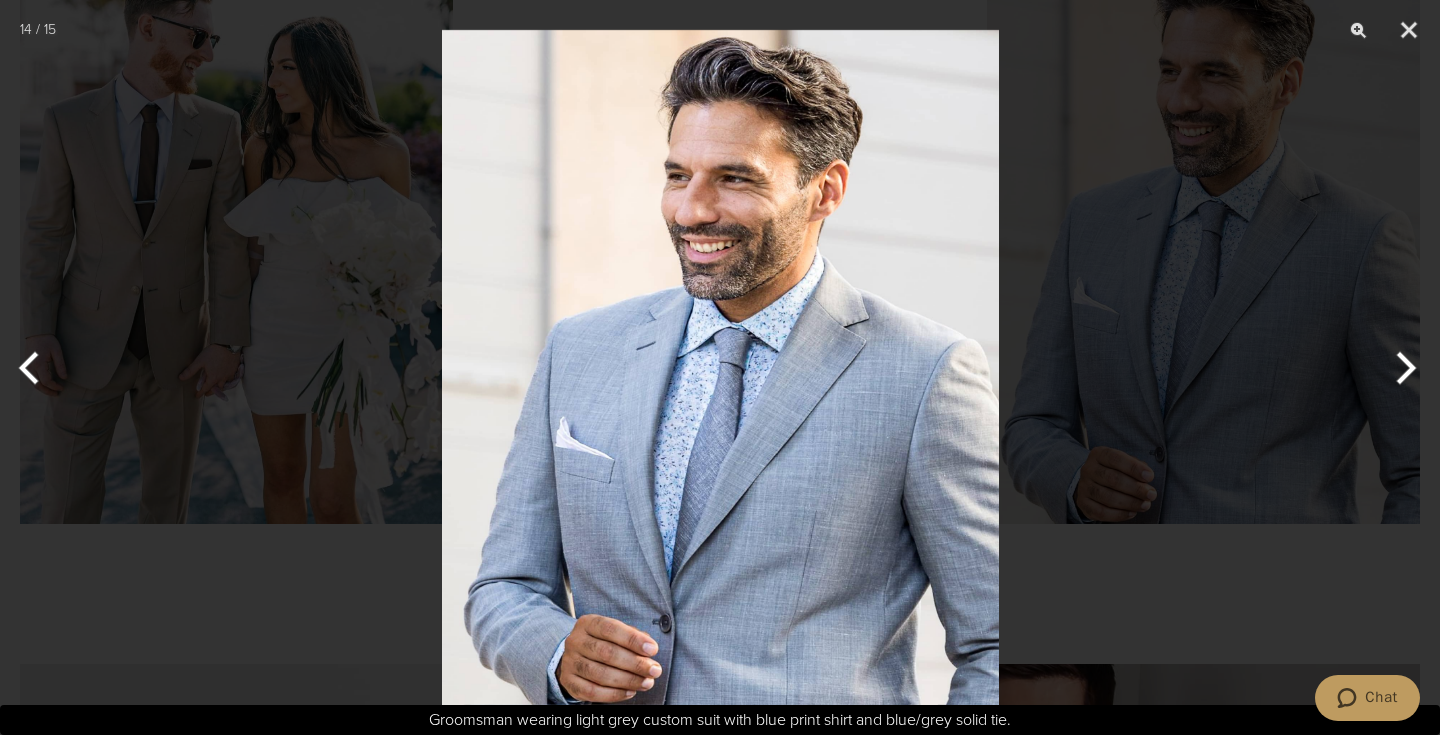 click at bounding box center [720, 367] 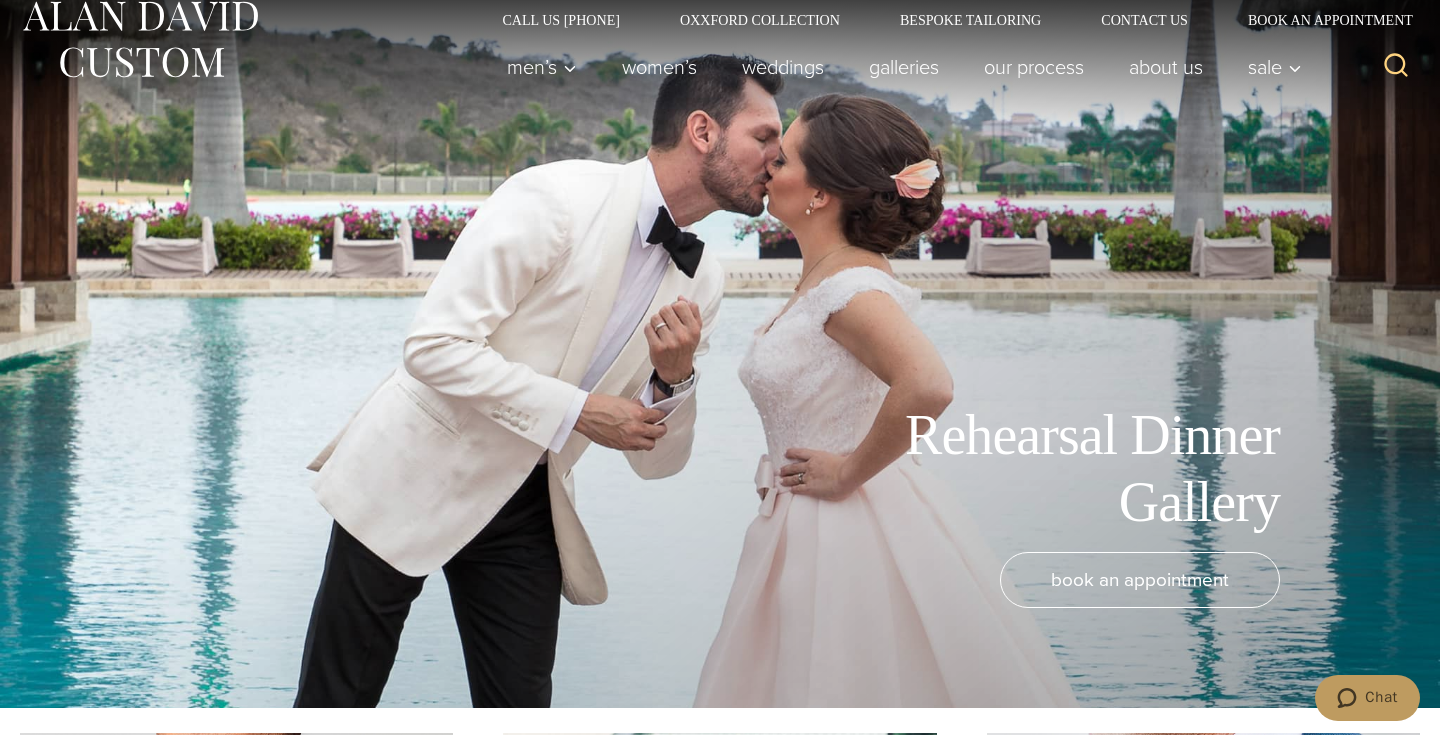 scroll, scrollTop: 23, scrollLeft: 0, axis: vertical 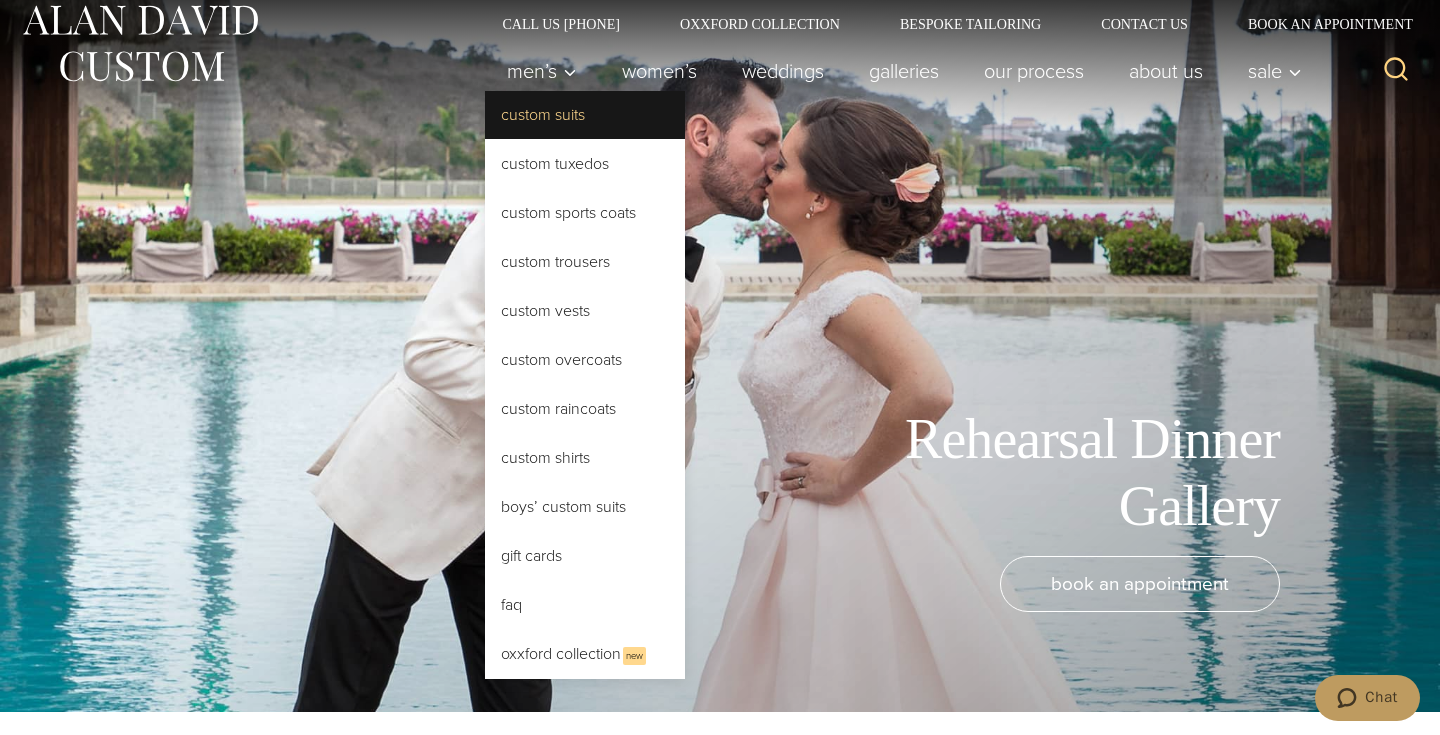 click on "Custom Suits" at bounding box center (585, 115) 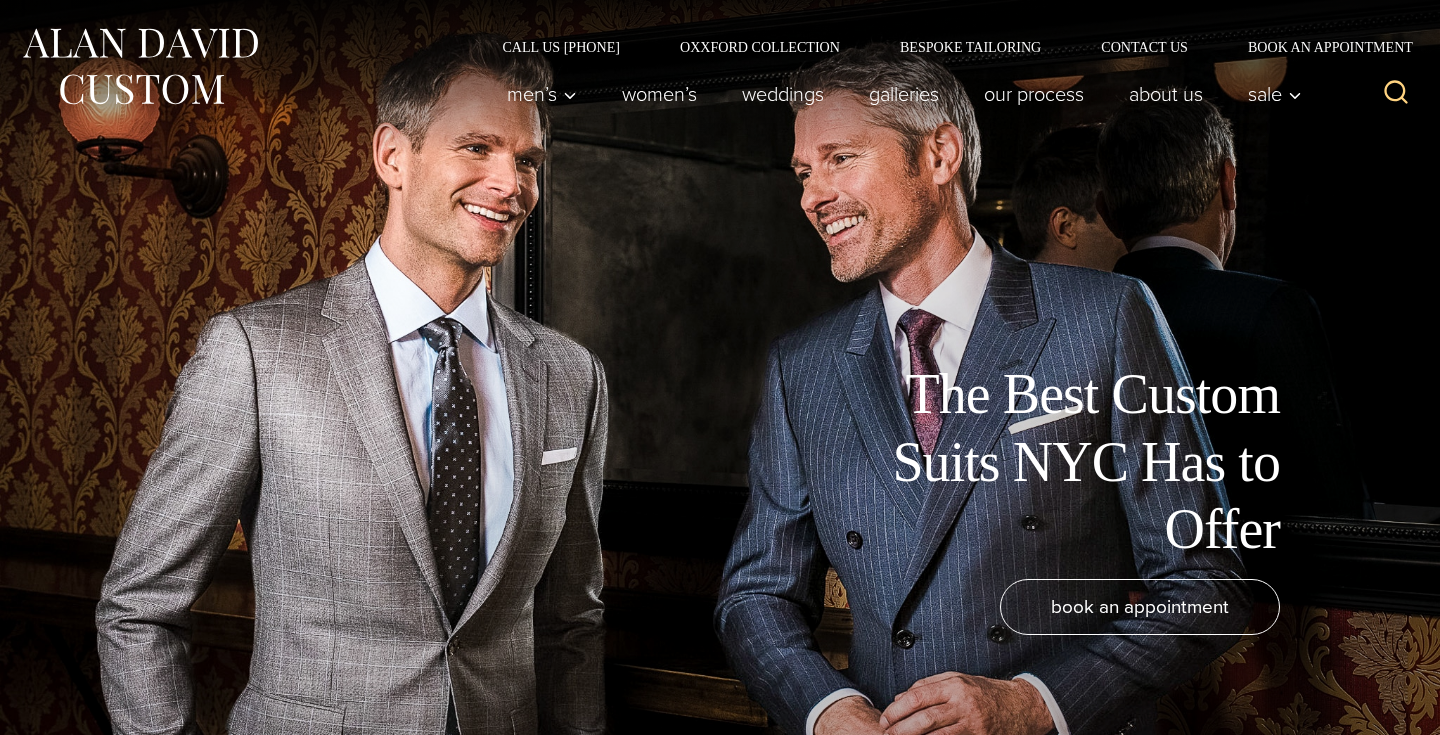 scroll, scrollTop: 1192, scrollLeft: 0, axis: vertical 